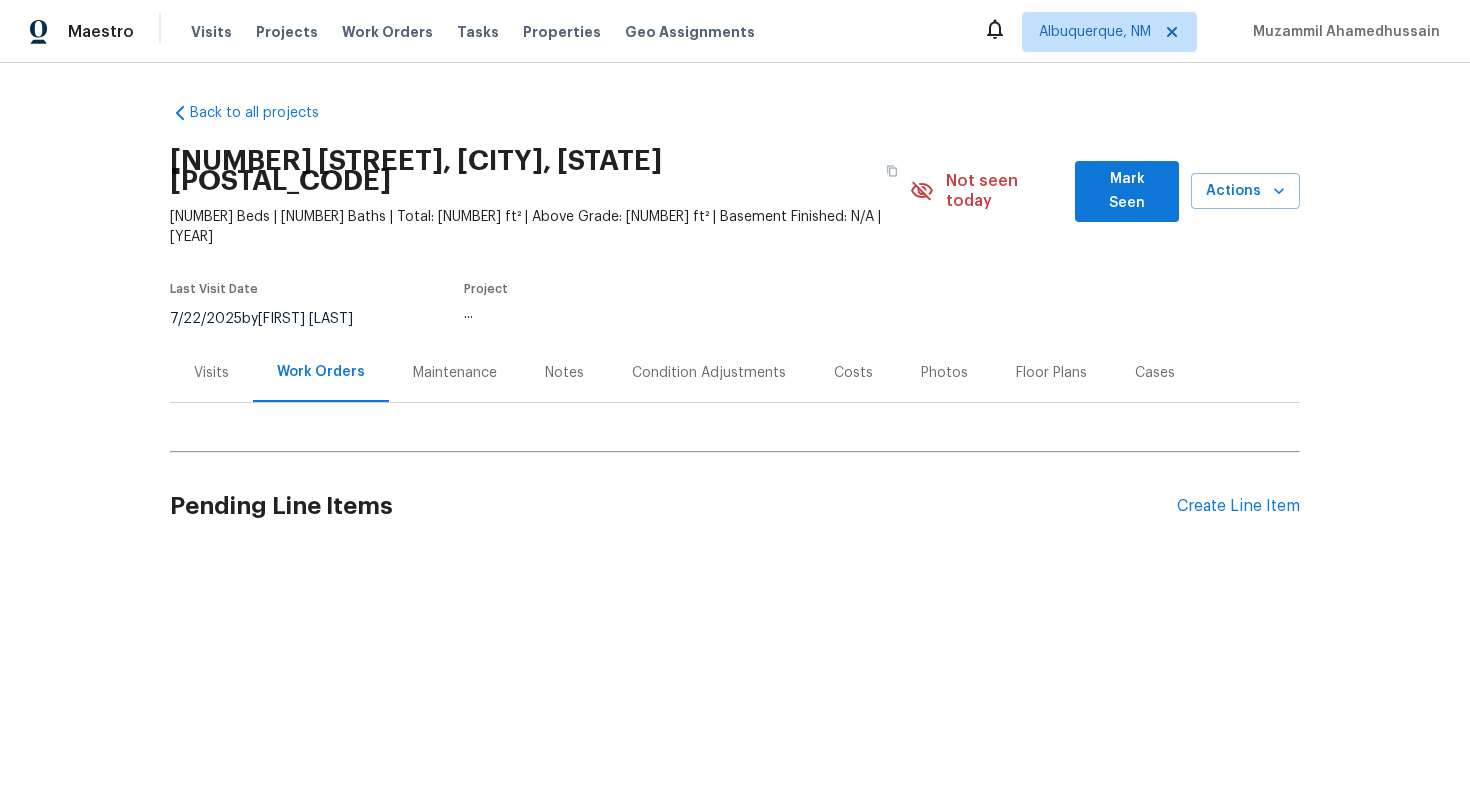 scroll, scrollTop: 0, scrollLeft: 0, axis: both 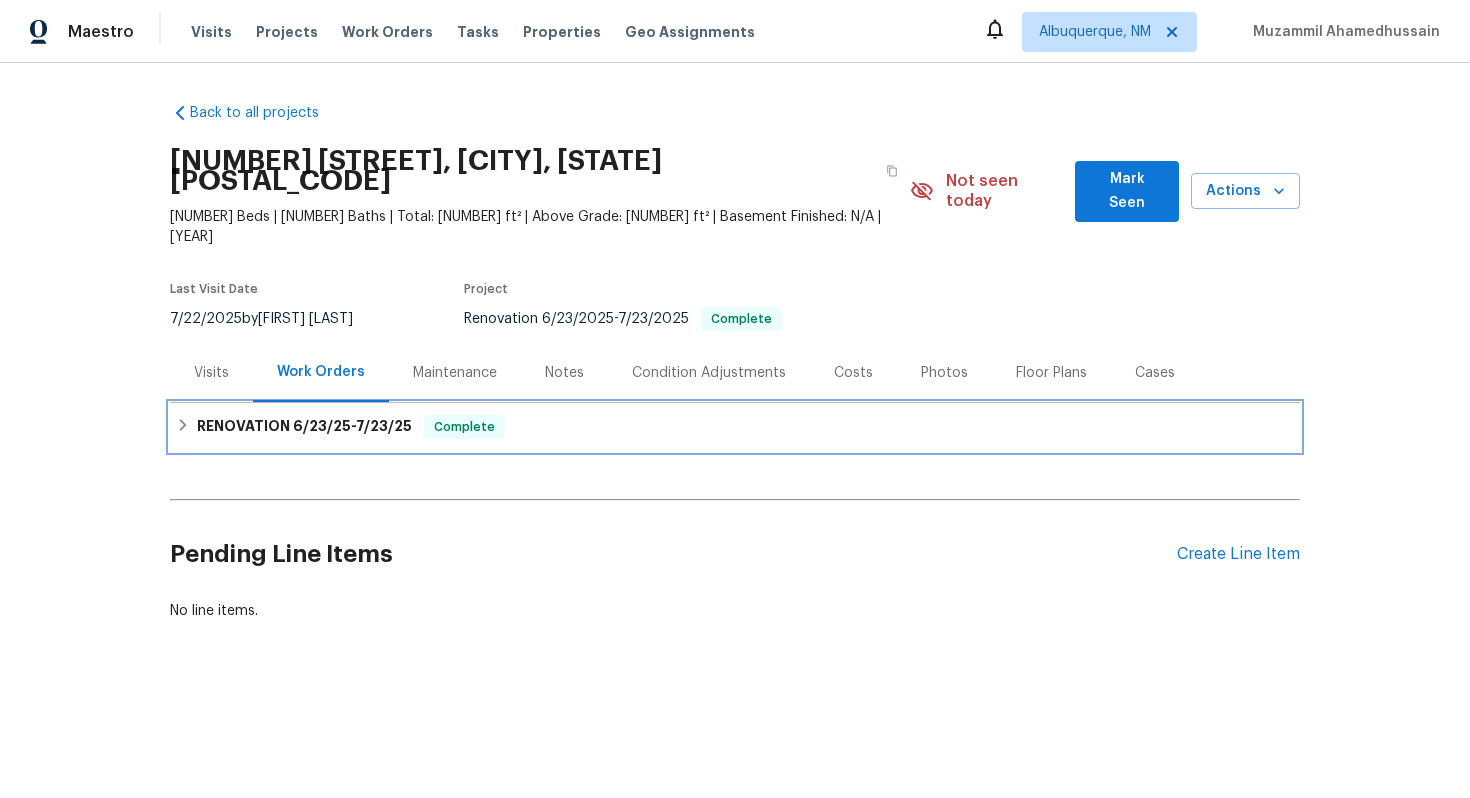 click on "RENOVATION   6/23/25  -  7/23/25" at bounding box center (304, 427) 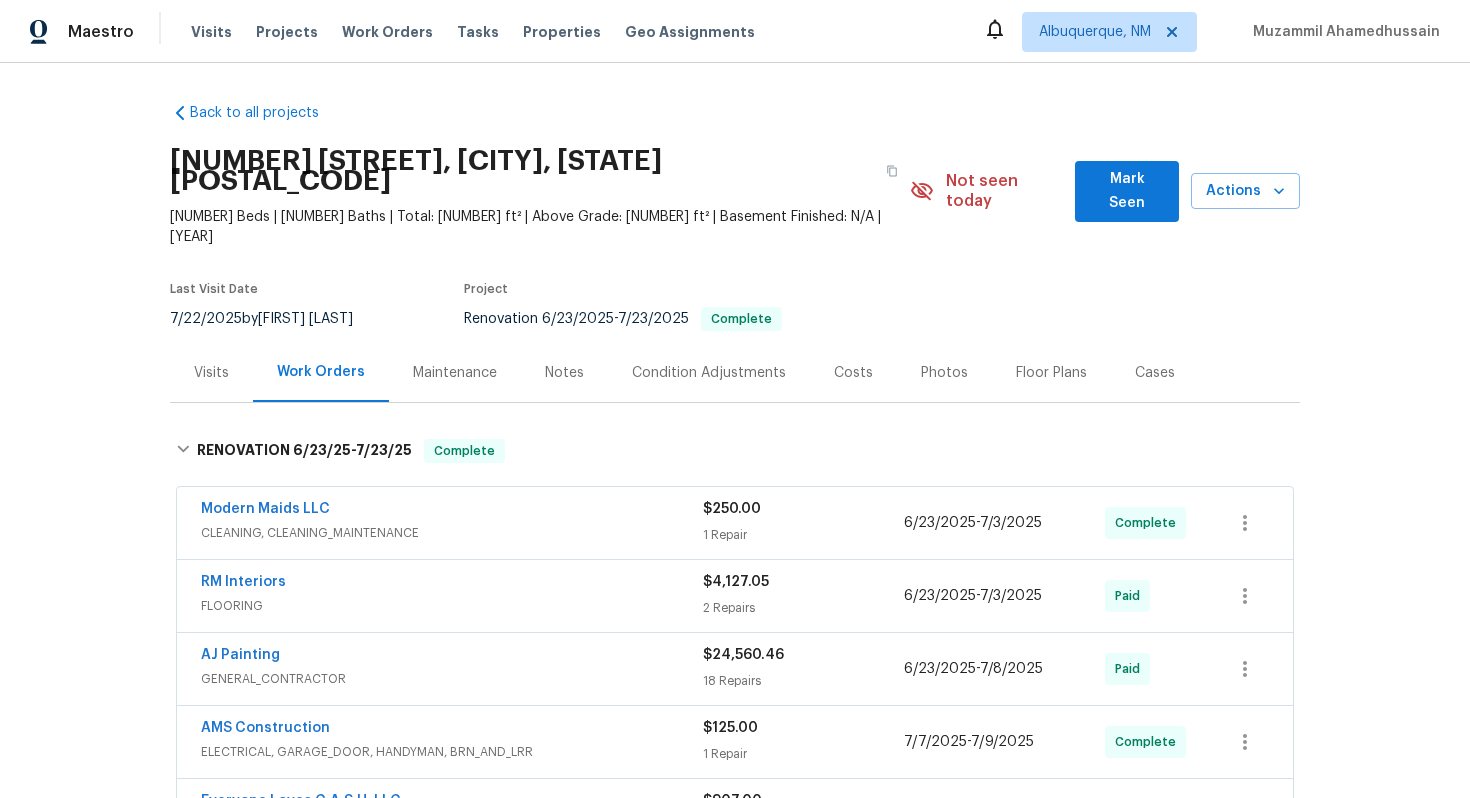 click on "Modern Maids LLC" at bounding box center (452, 511) 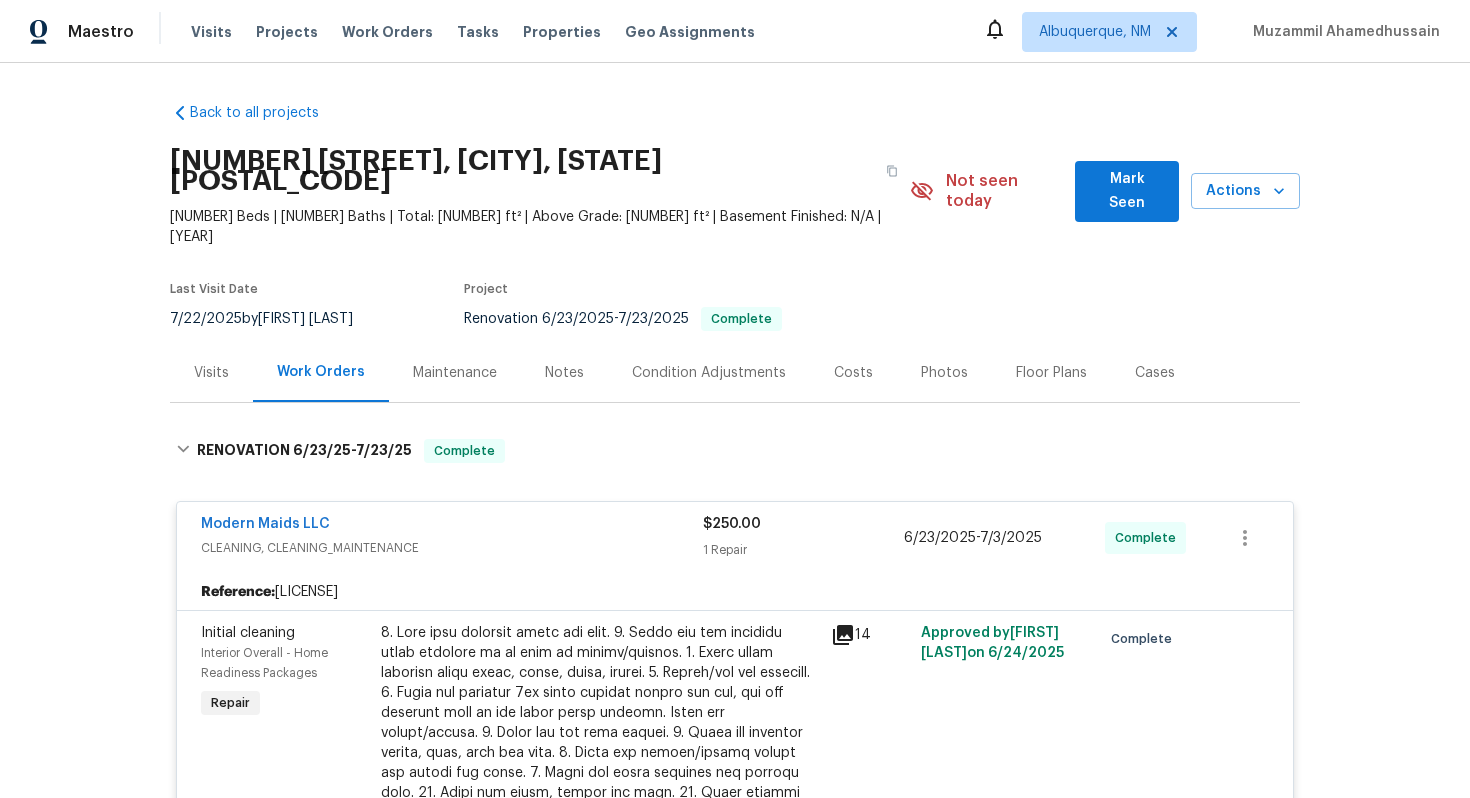 click on "Modern Maids LLC" at bounding box center [452, 526] 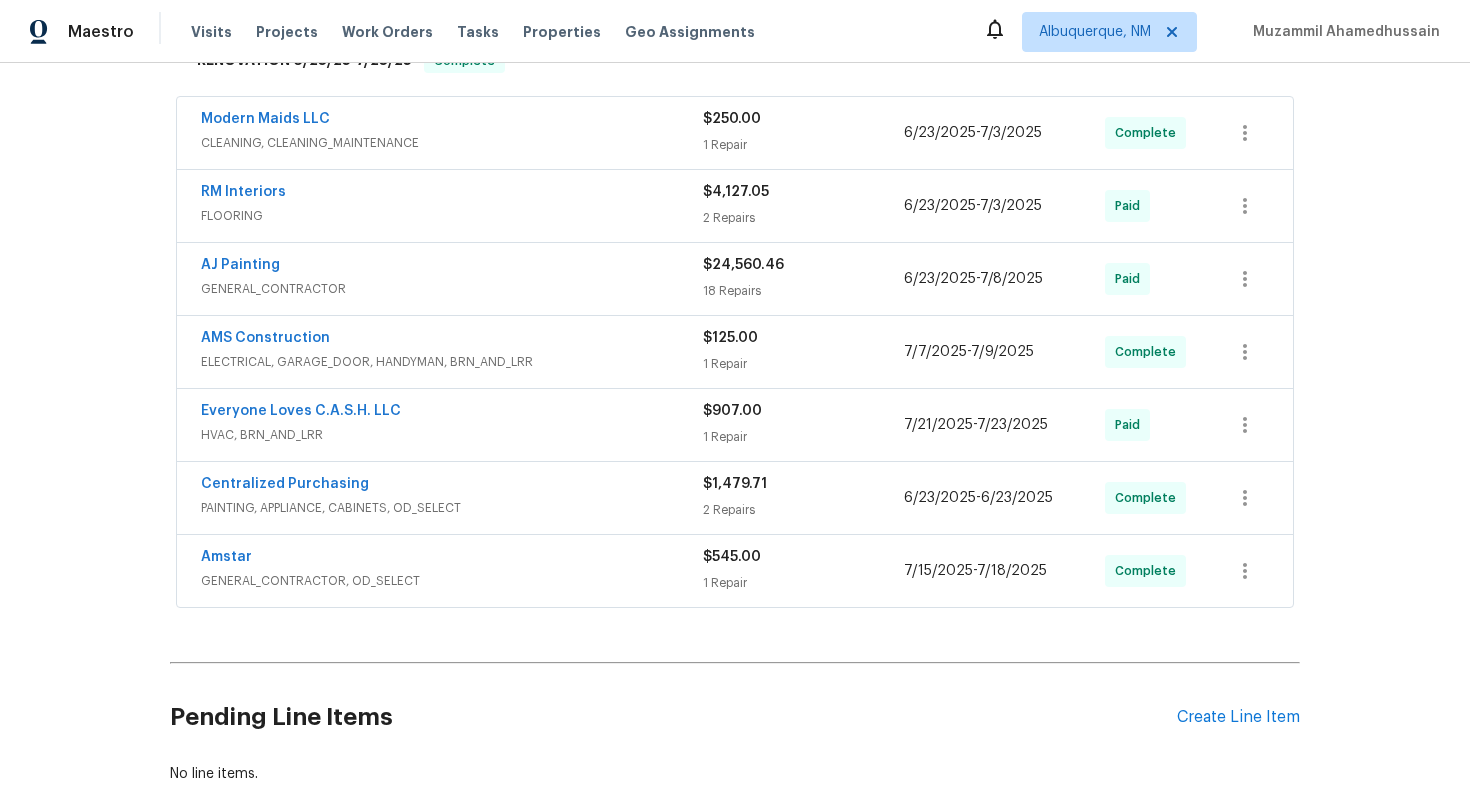 scroll, scrollTop: 394, scrollLeft: 0, axis: vertical 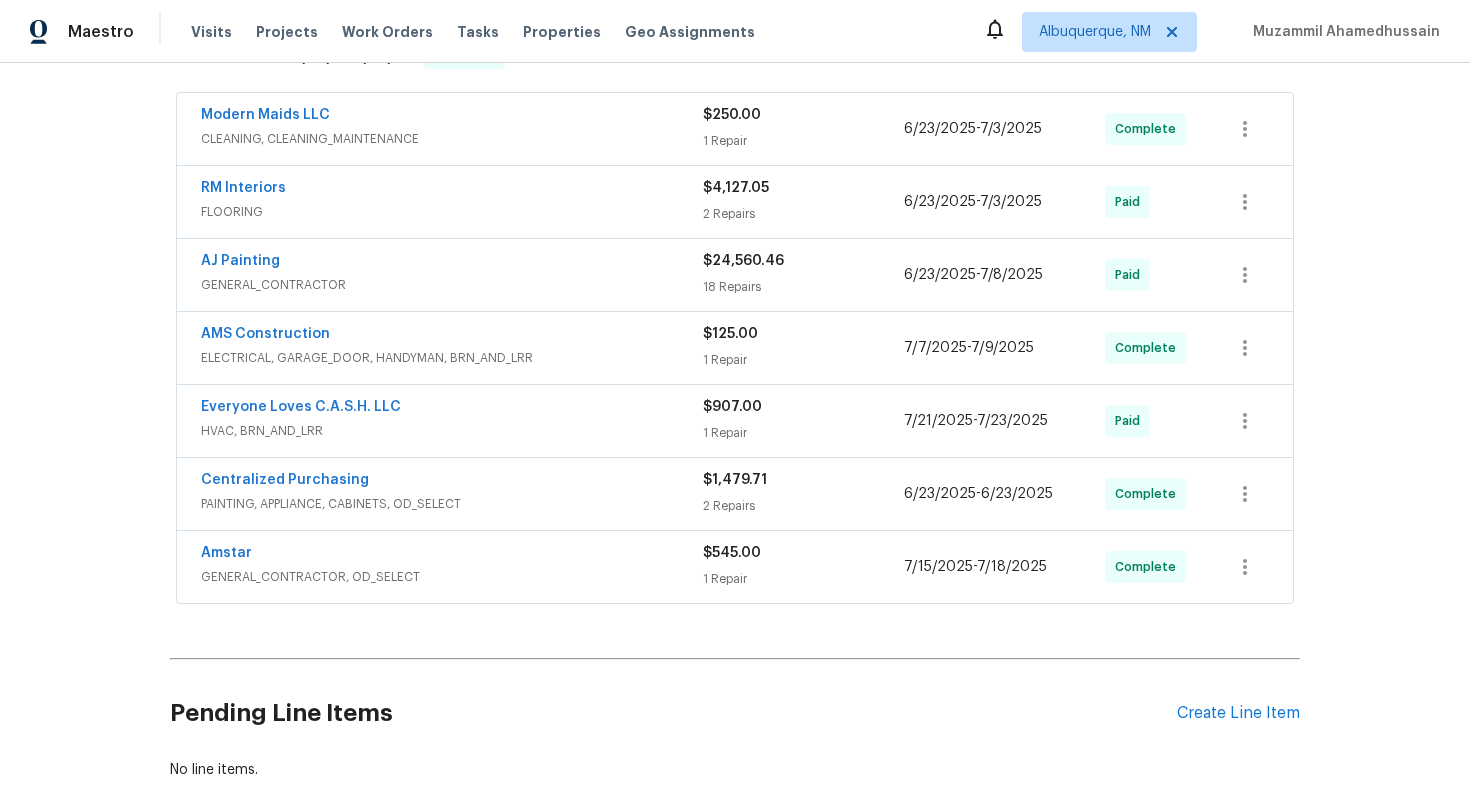 click on "Amstar GENERAL_CONTRACTOR, OD_SELECT $545.00 1 Repair 7/15/2025  -  7/18/2025 Complete" at bounding box center [735, 567] 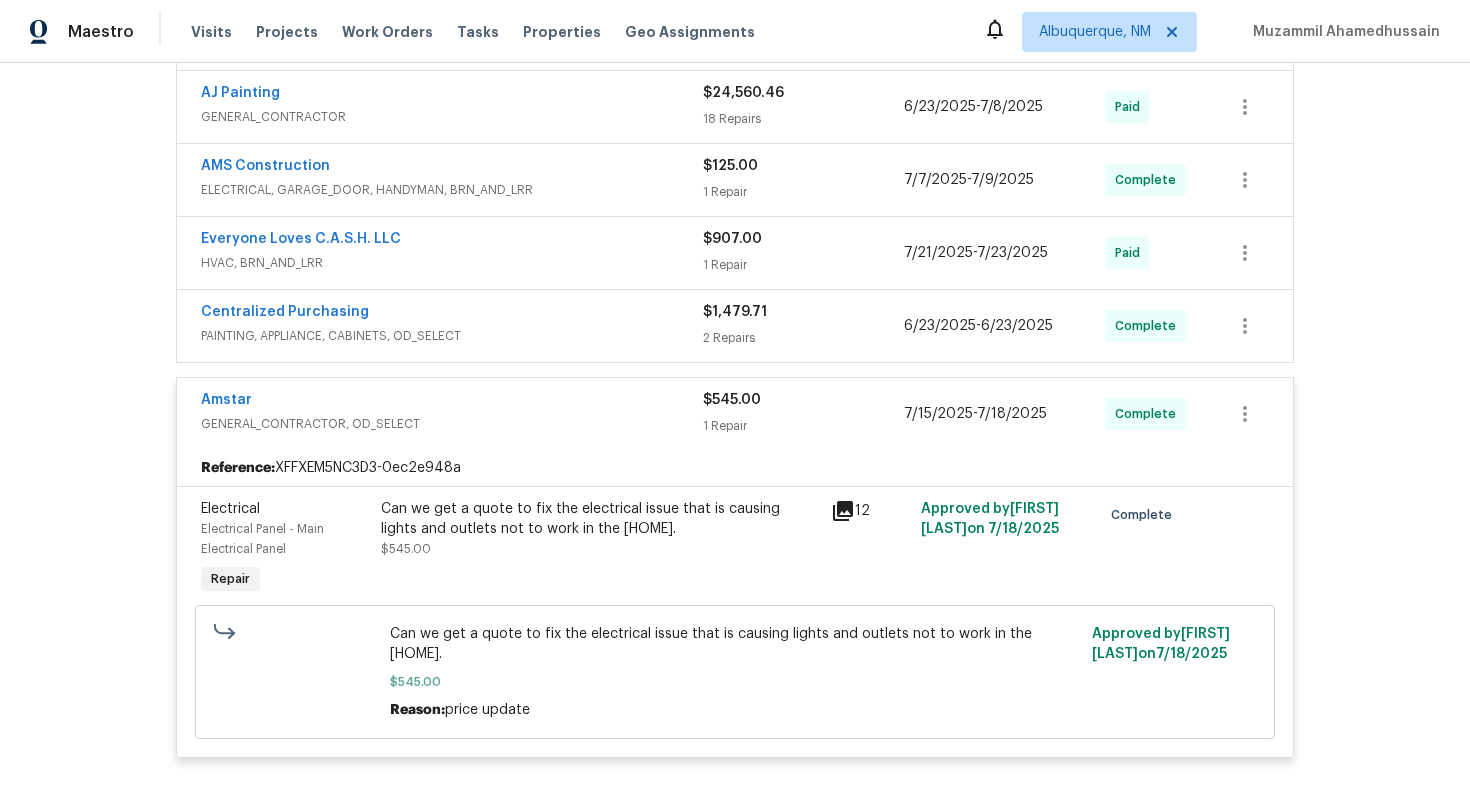scroll, scrollTop: 576, scrollLeft: 0, axis: vertical 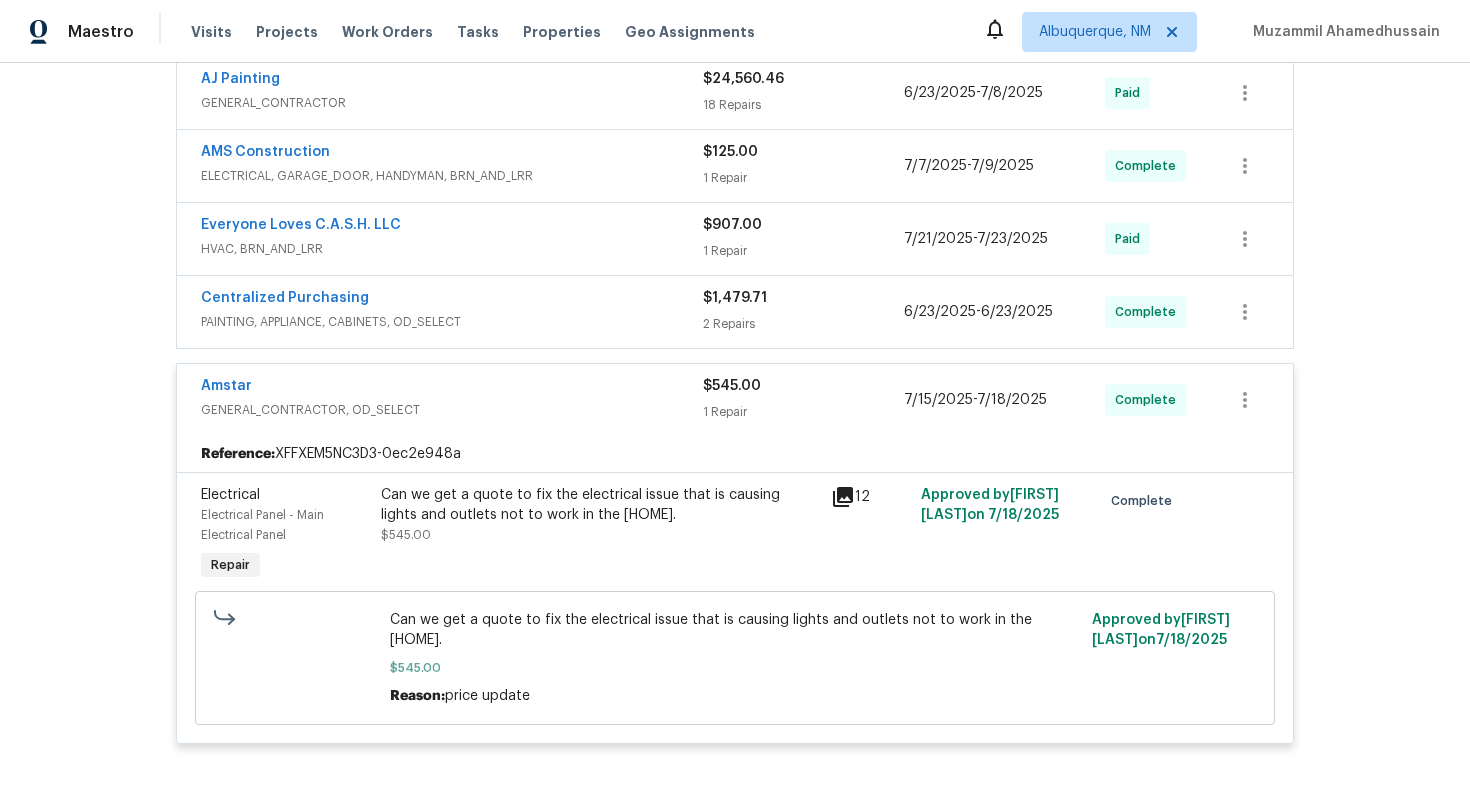 click on "Amstar" at bounding box center [452, 388] 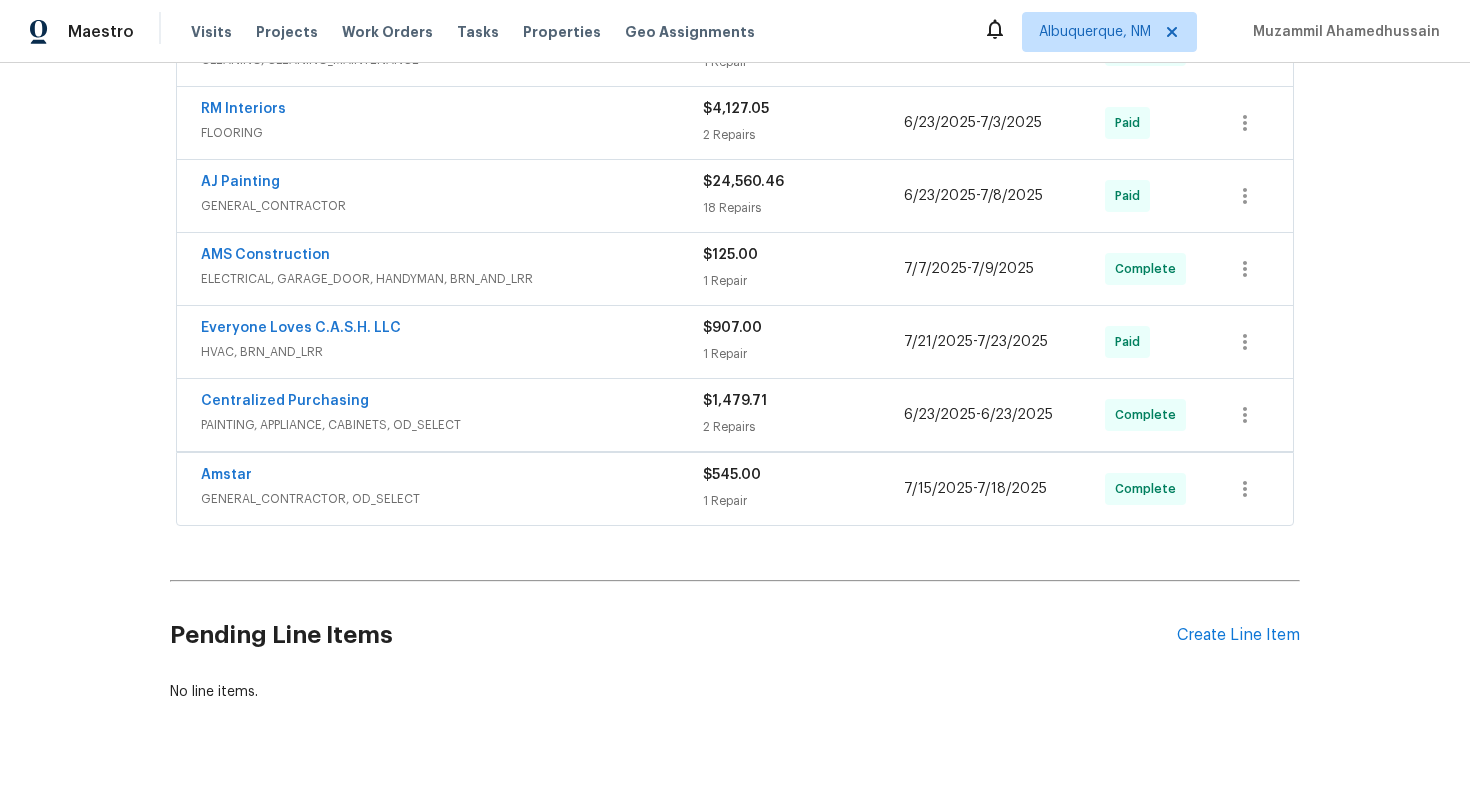 scroll, scrollTop: 472, scrollLeft: 0, axis: vertical 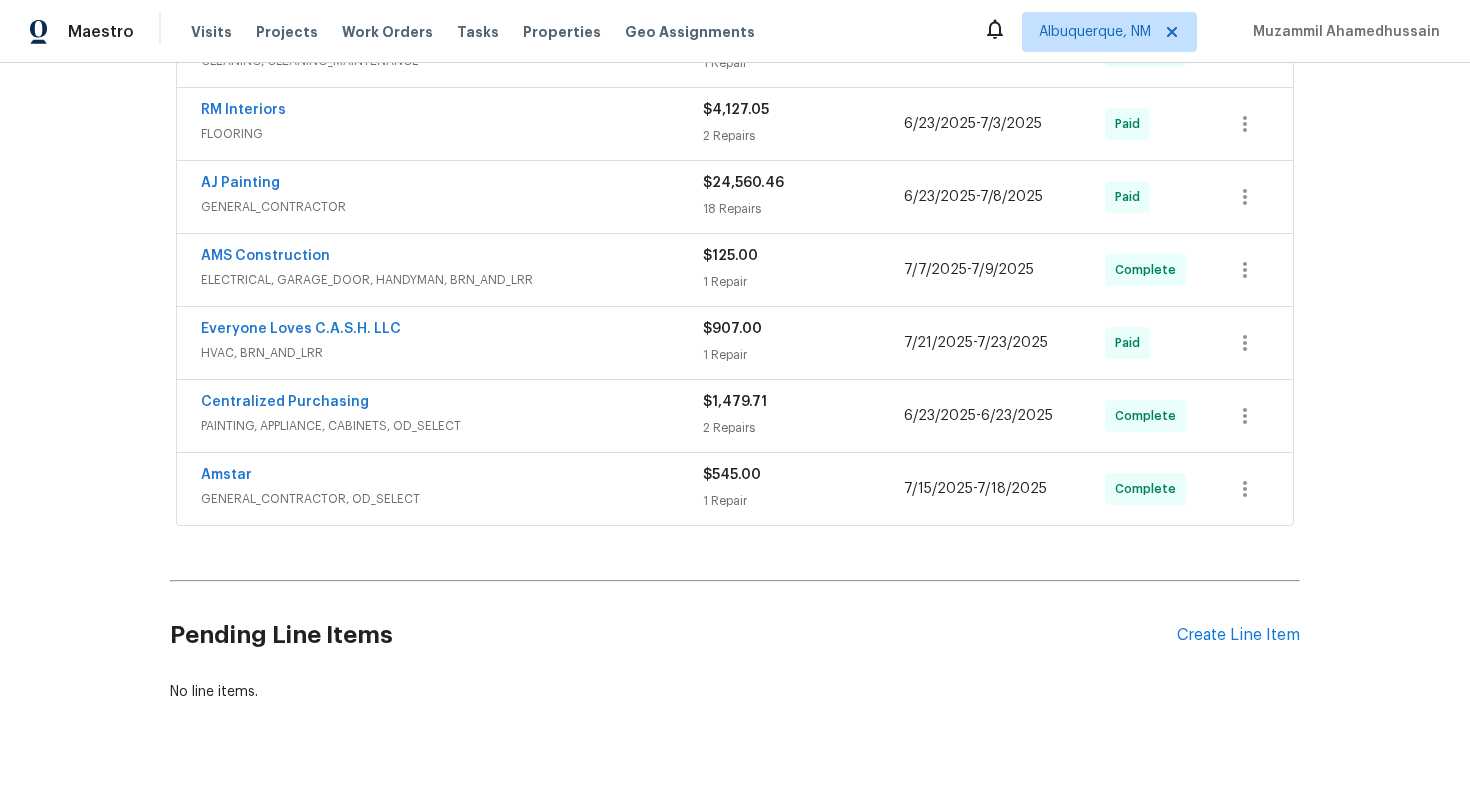 click on "PAINTING, APPLIANCE, CABINETS, OD_SELECT" at bounding box center [452, 426] 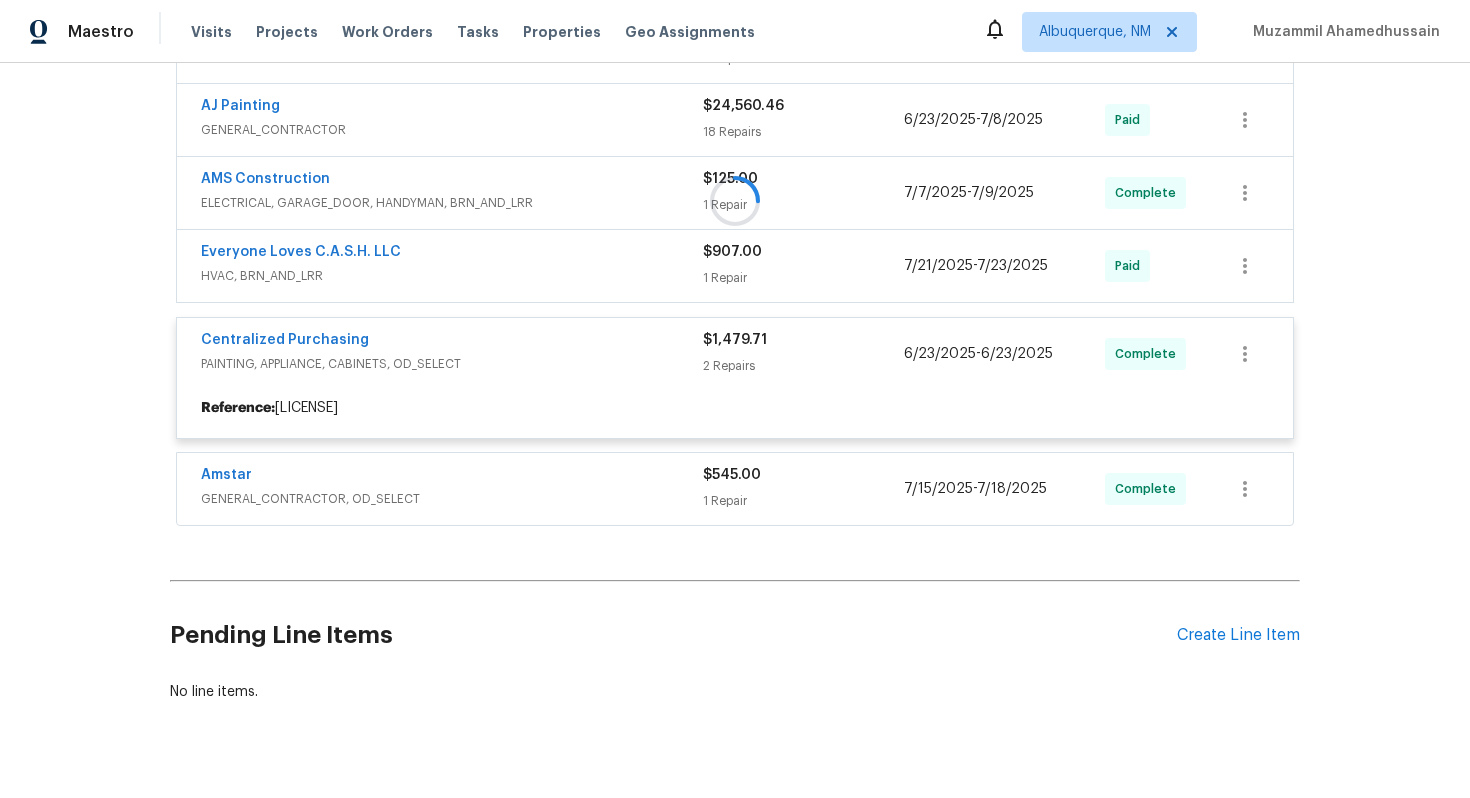 scroll, scrollTop: 576, scrollLeft: 0, axis: vertical 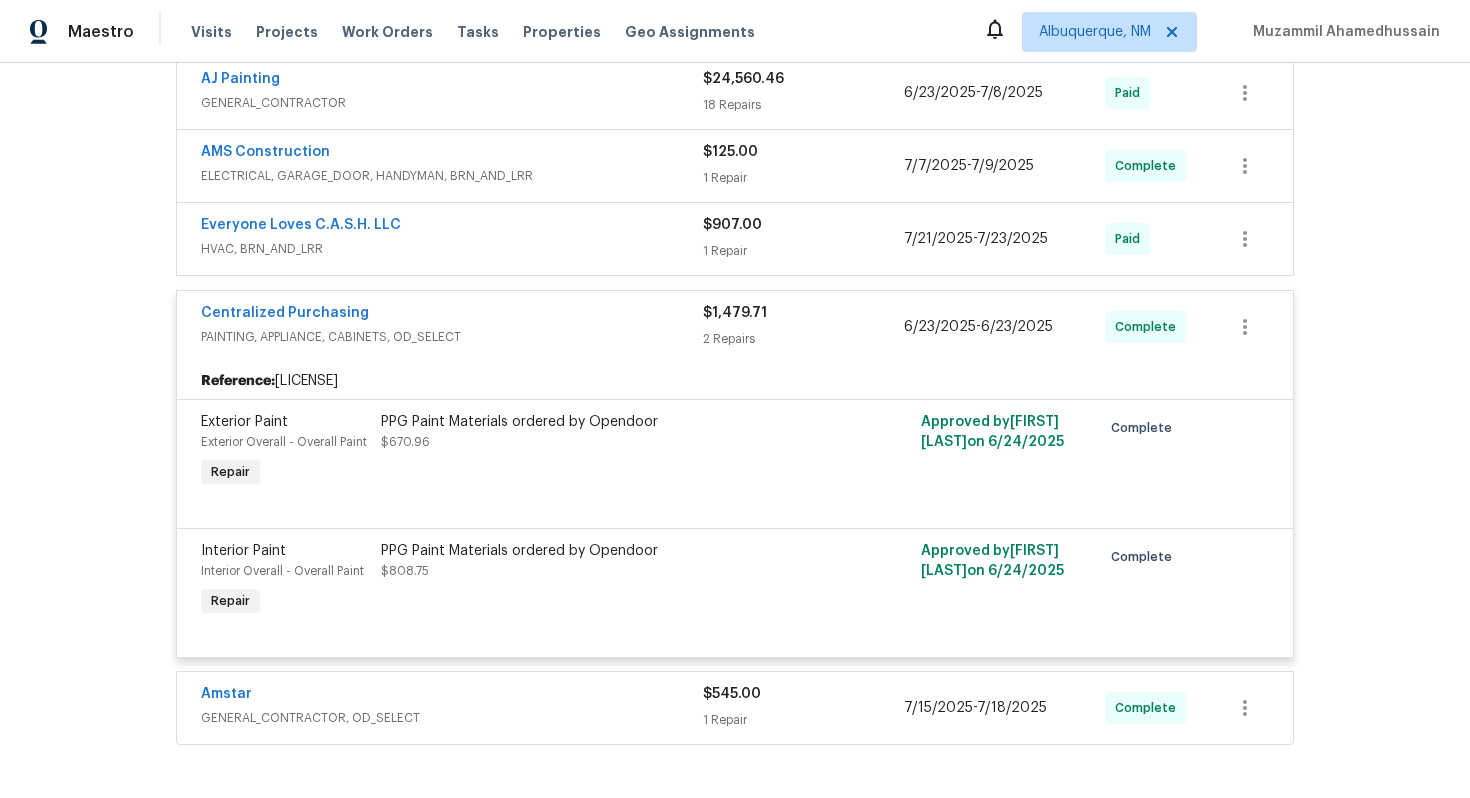 click on "PPG Paint Materials ordered by Opendoor" at bounding box center (600, 422) 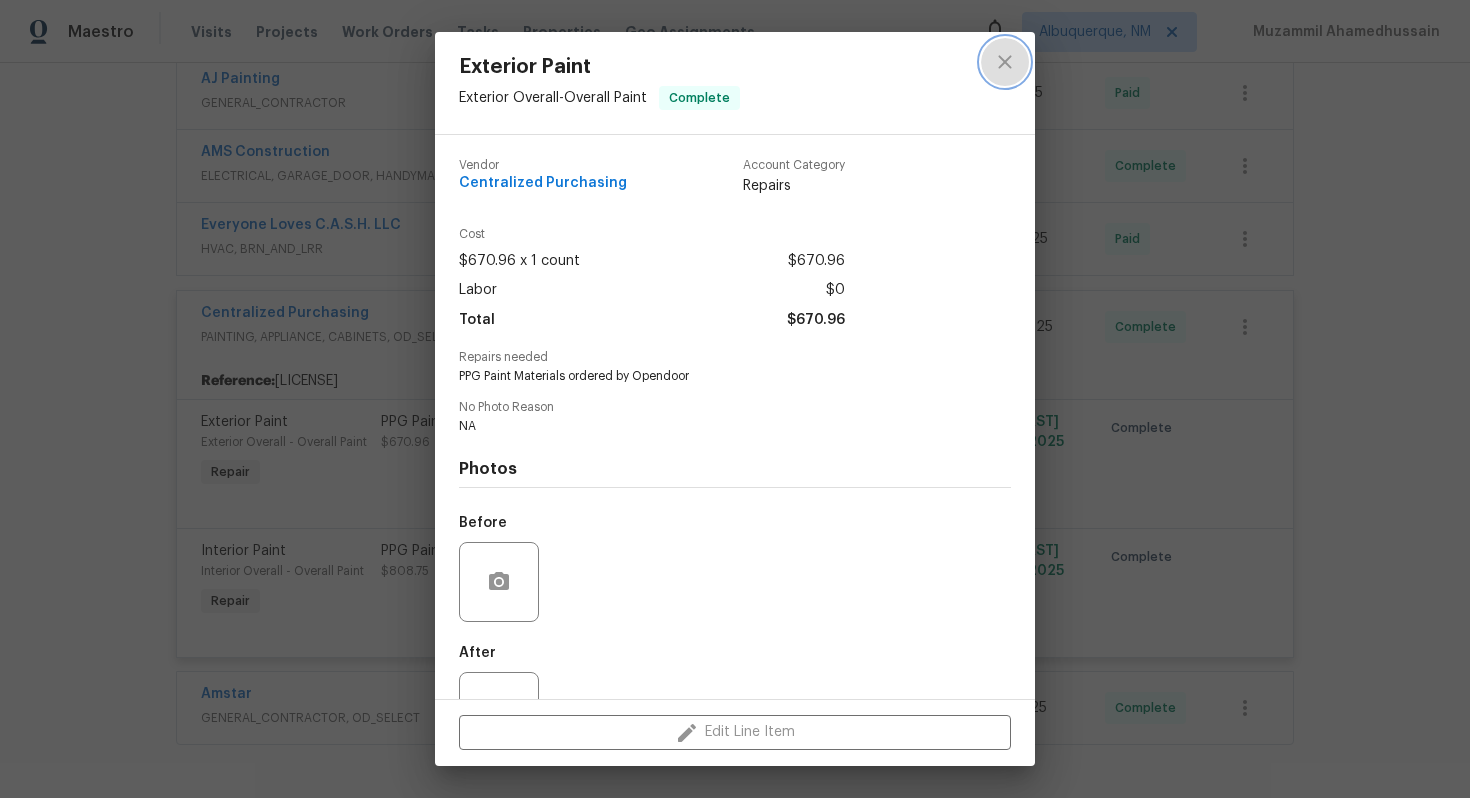 click 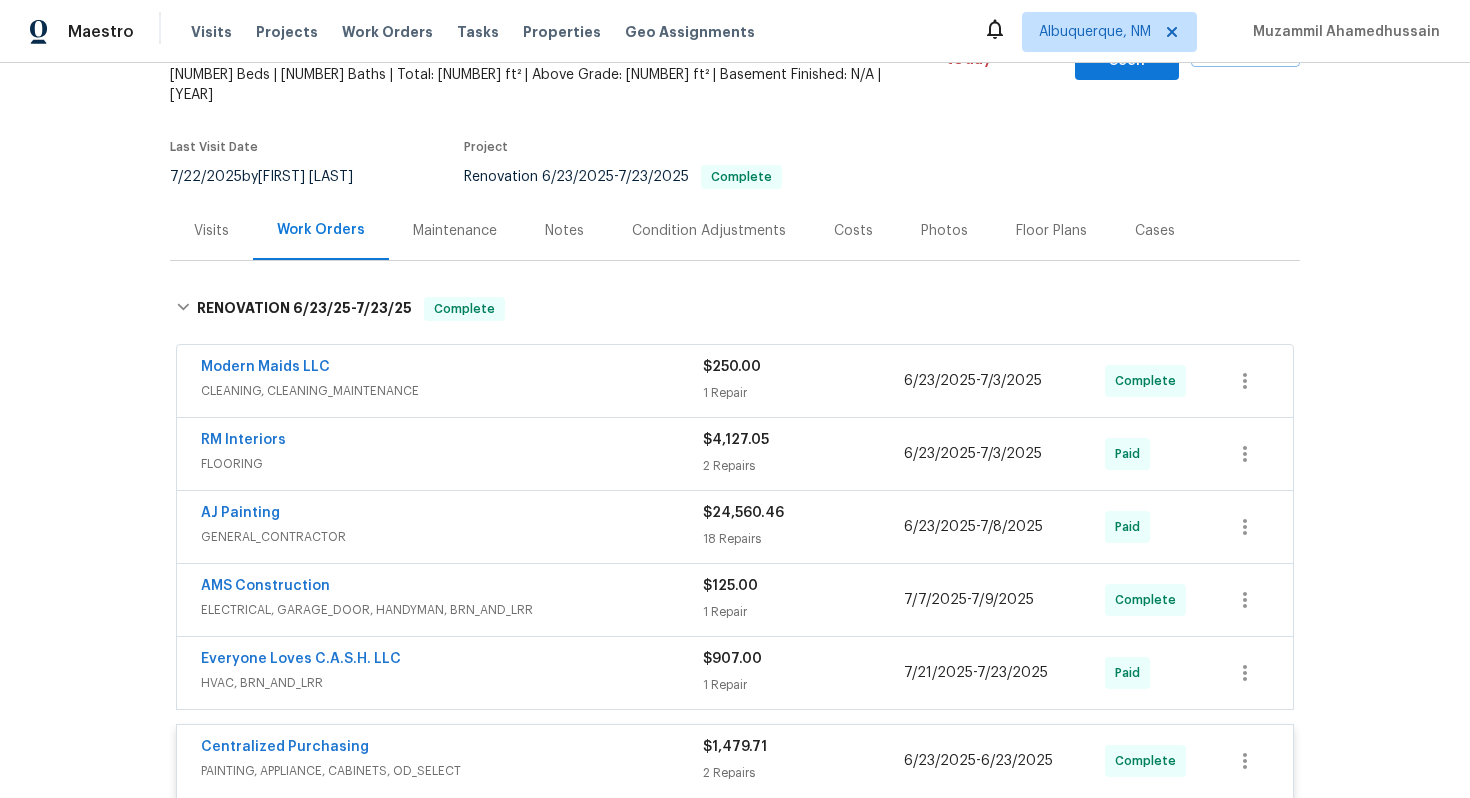scroll, scrollTop: 136, scrollLeft: 0, axis: vertical 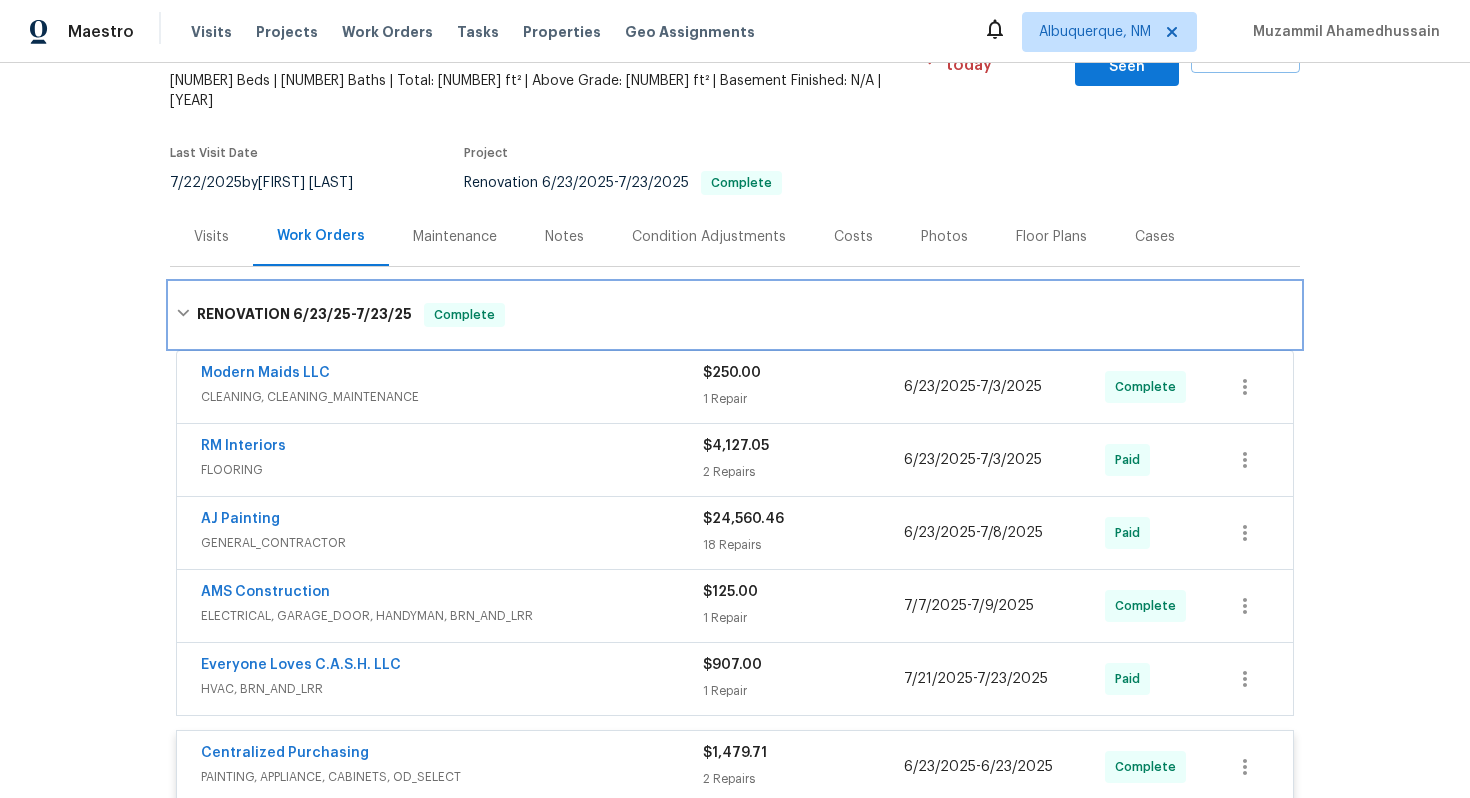 click on "RENOVATION   6/23/25  -  7/23/25" at bounding box center (304, 315) 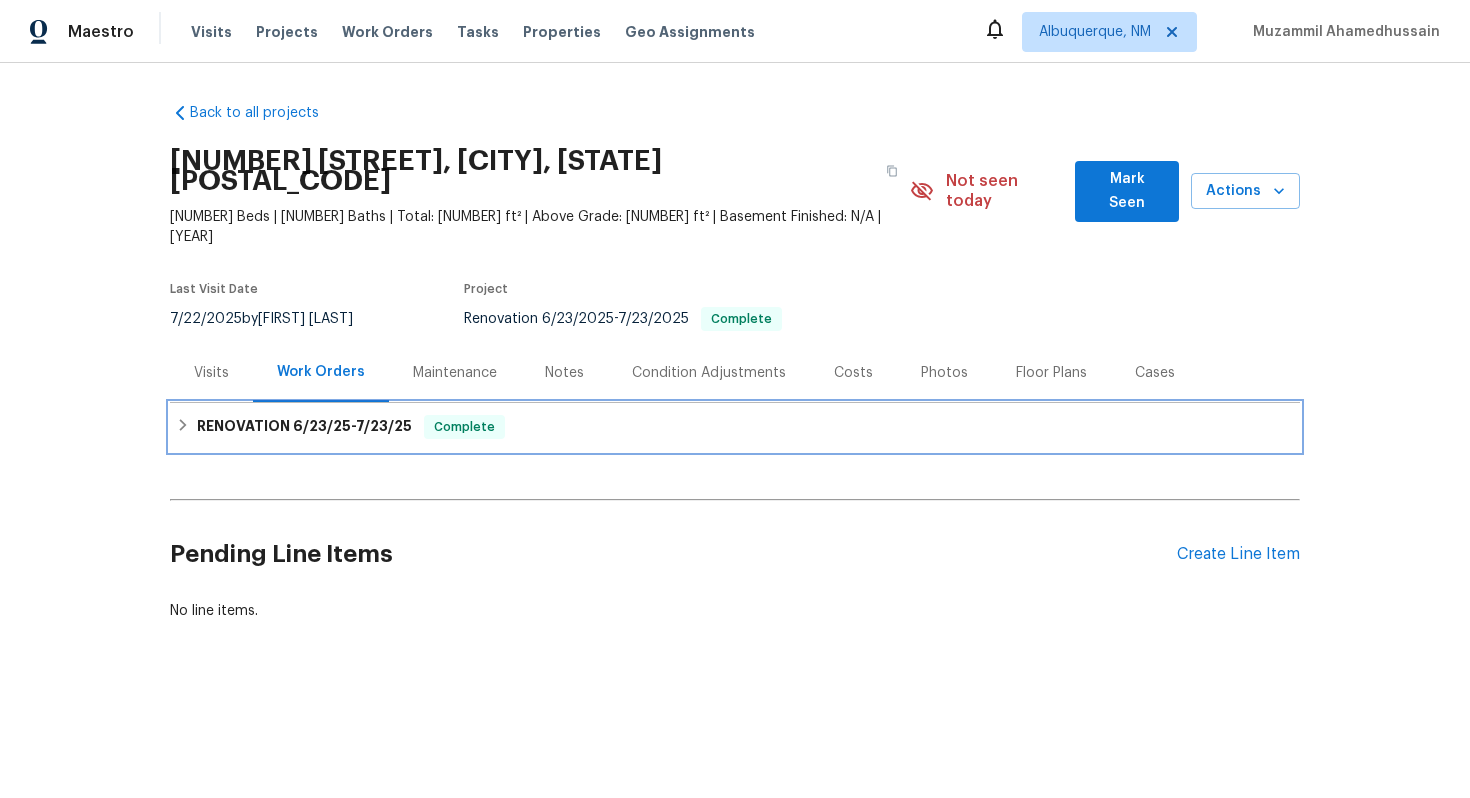 scroll, scrollTop: 0, scrollLeft: 0, axis: both 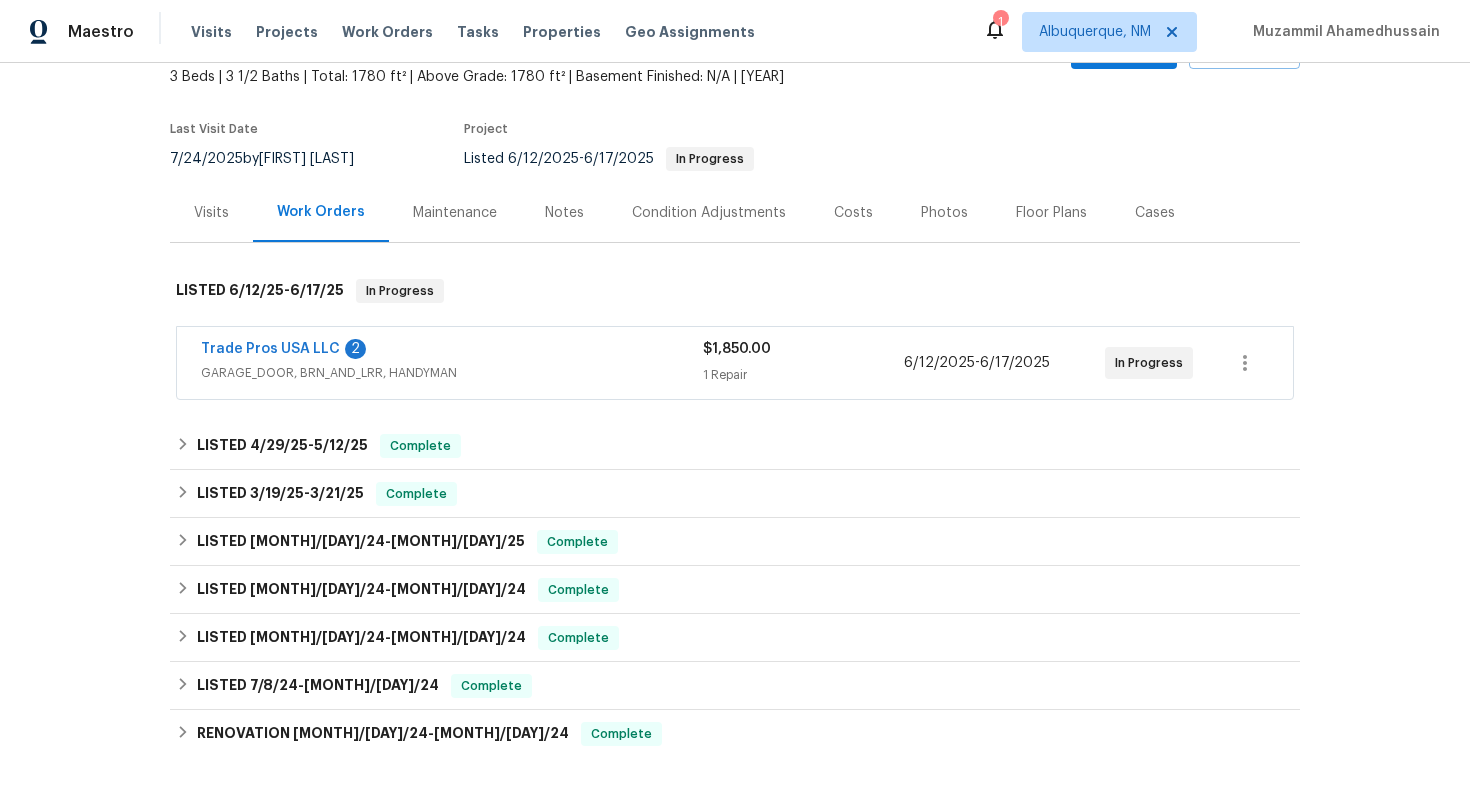 click on "Trade Pros USA LLC 2" at bounding box center [452, 351] 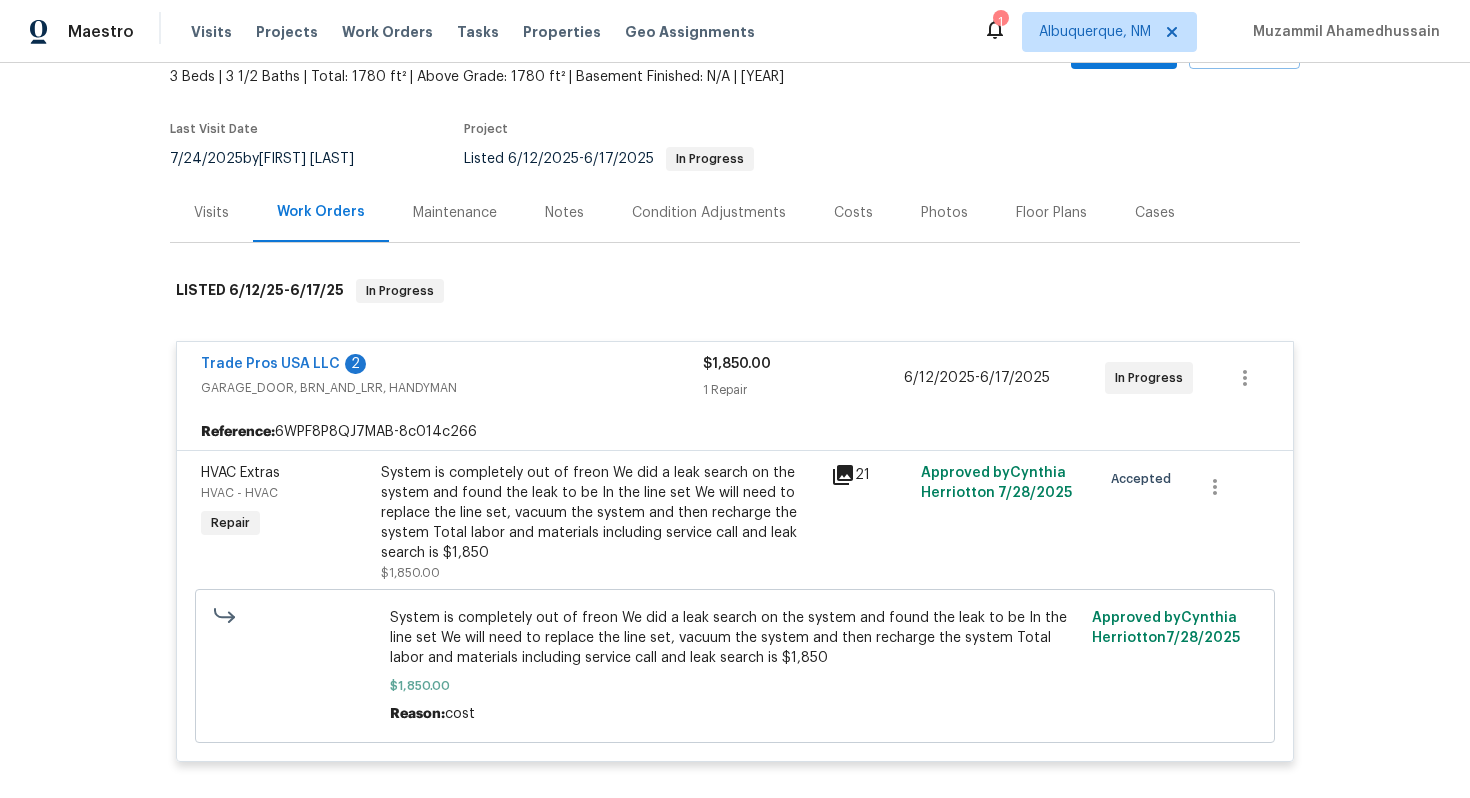 click on "GARAGE_DOOR, BRN_AND_LRR, HANDYMAN" at bounding box center (452, 388) 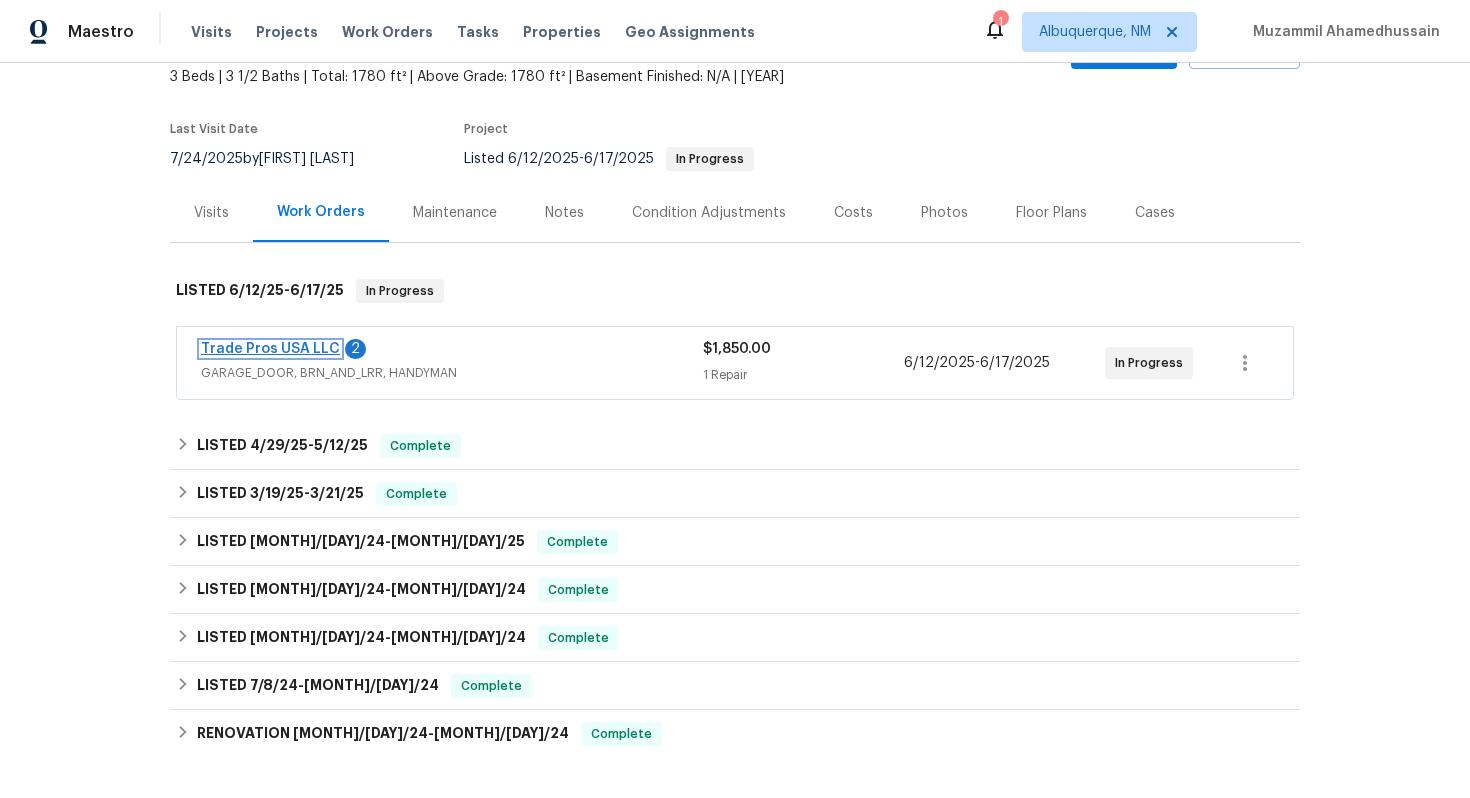 click on "Trade Pros USA LLC" at bounding box center (270, 349) 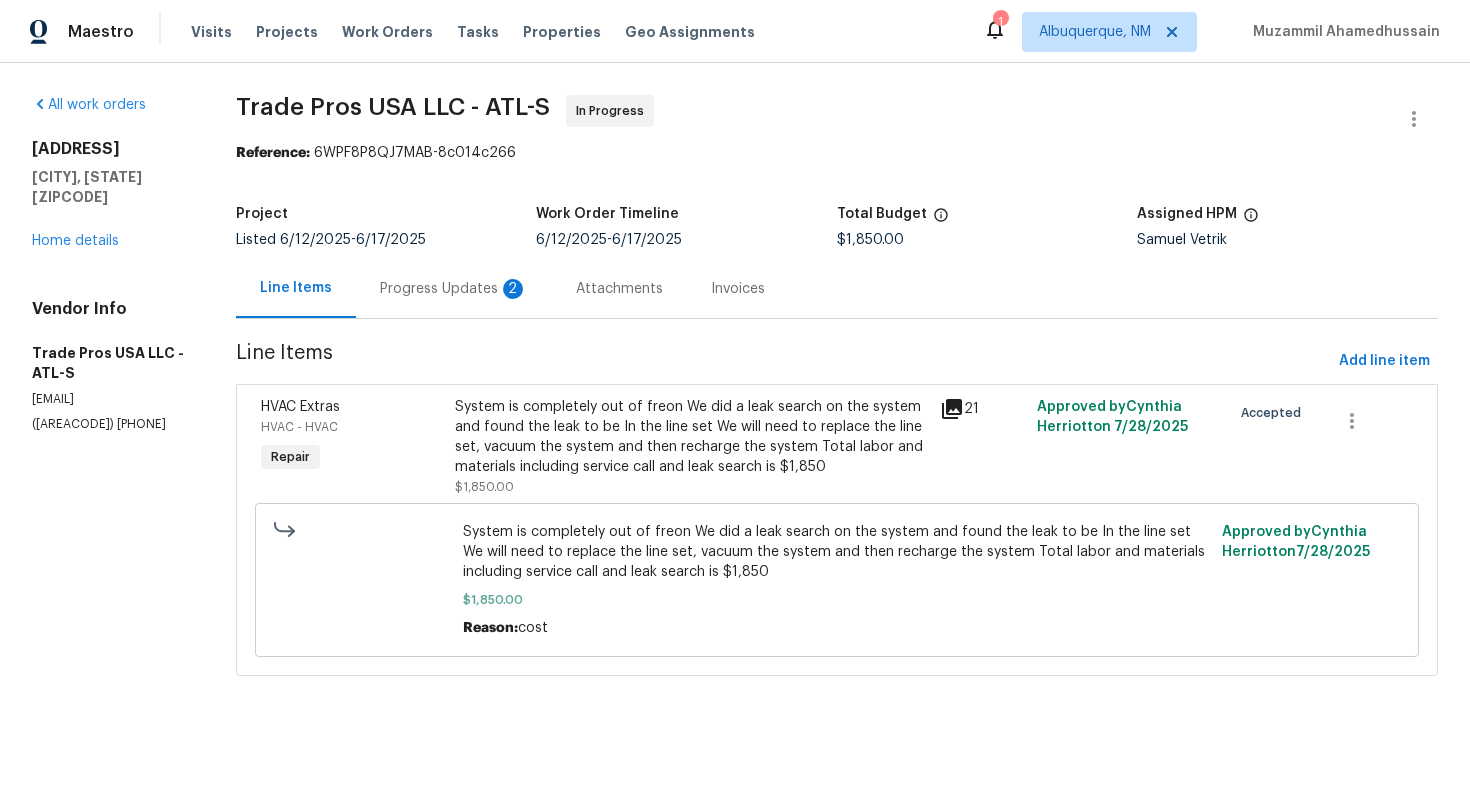 click on "Progress Updates 2" at bounding box center (454, 289) 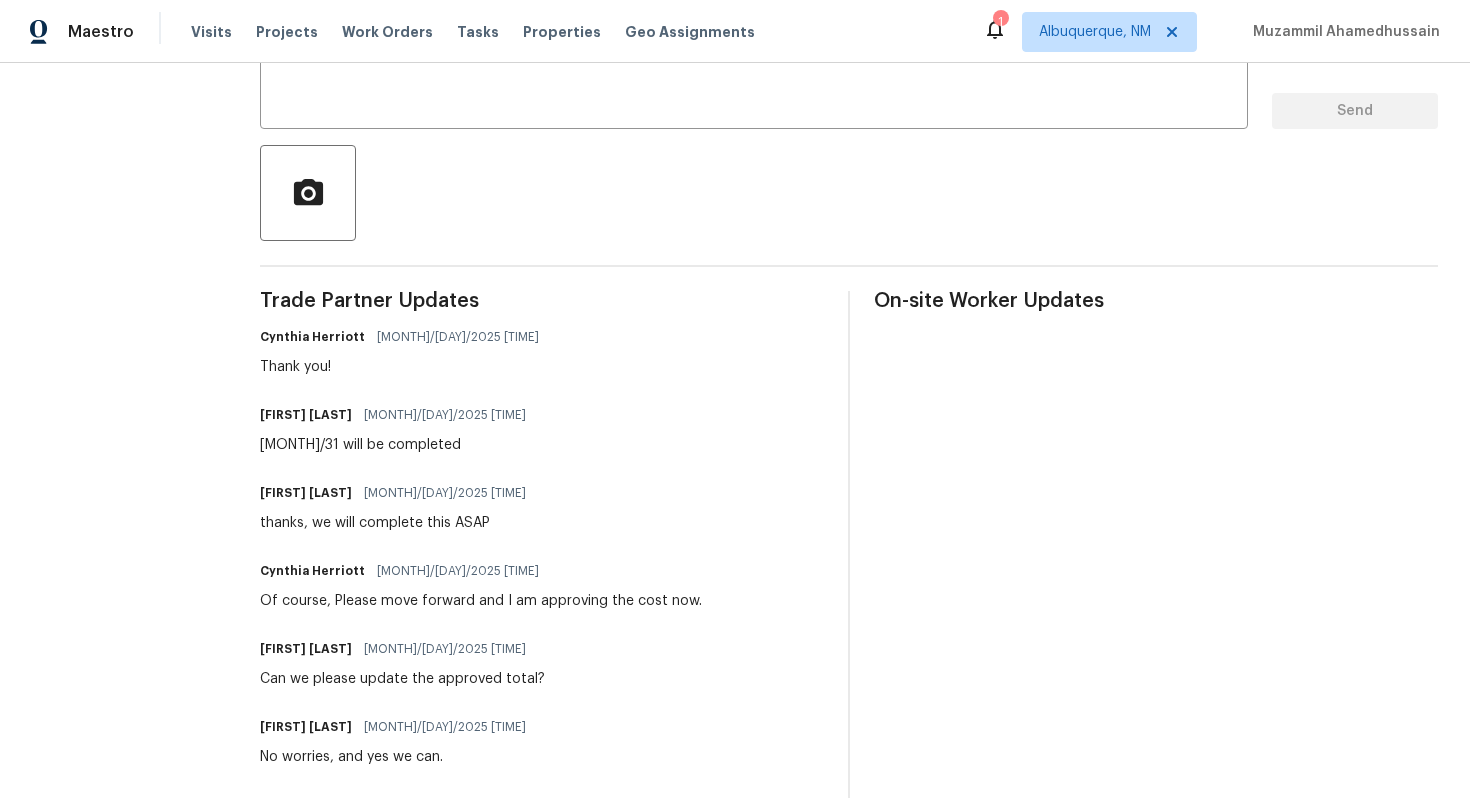 scroll, scrollTop: 387, scrollLeft: 0, axis: vertical 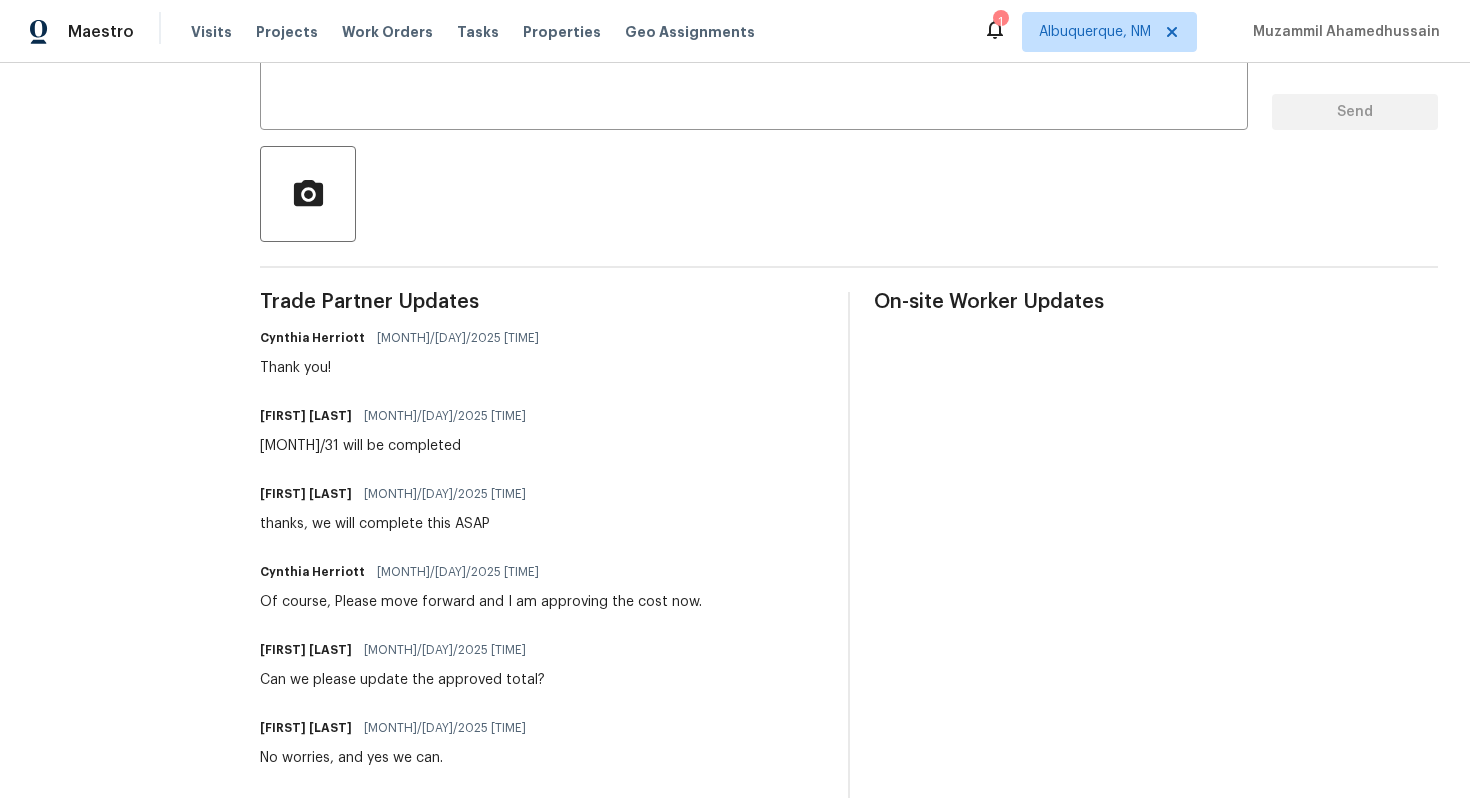 click on "[MONTH]/31 will be completed" at bounding box center (399, 446) 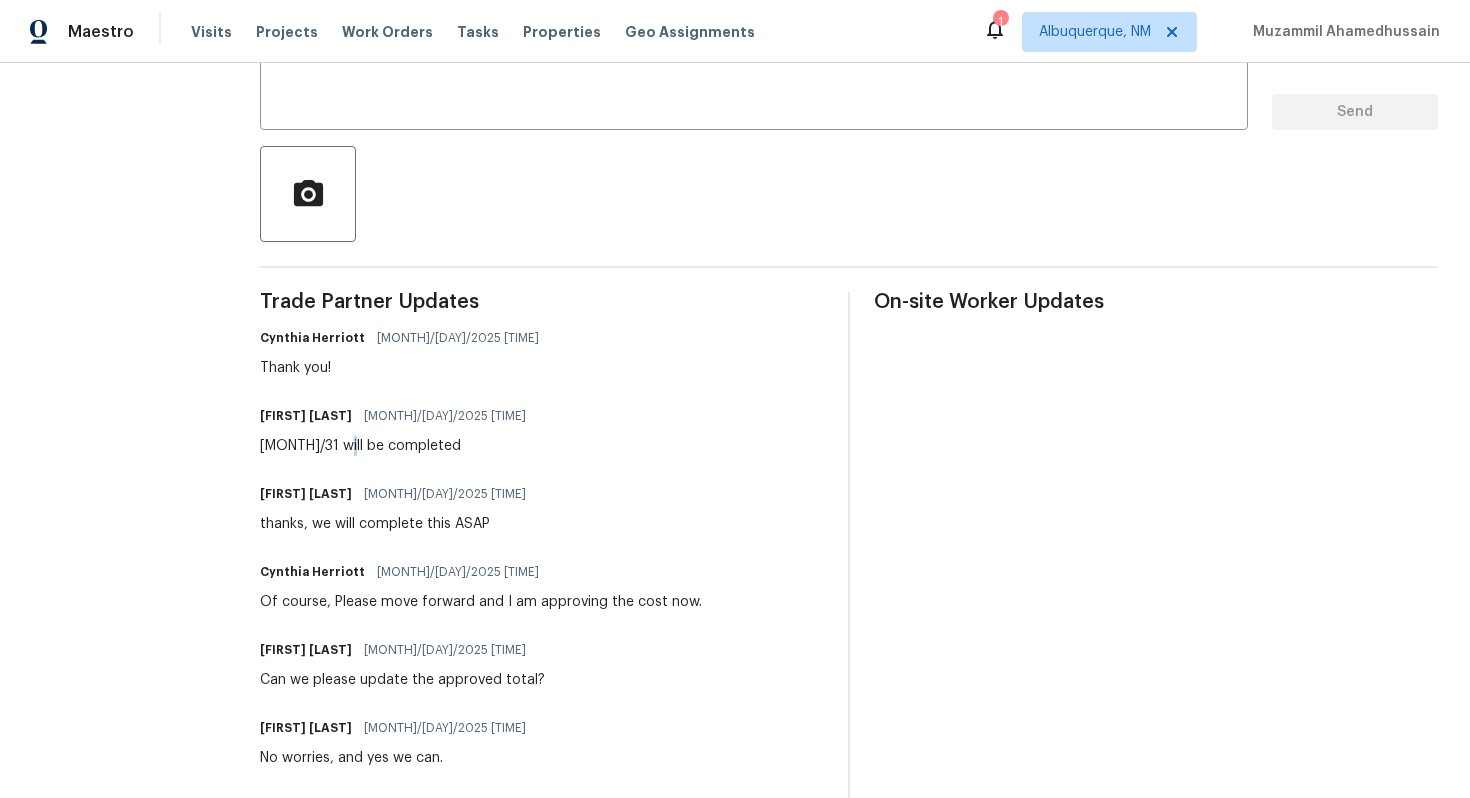 click on "[MONTH]/31 will be completed" at bounding box center (399, 446) 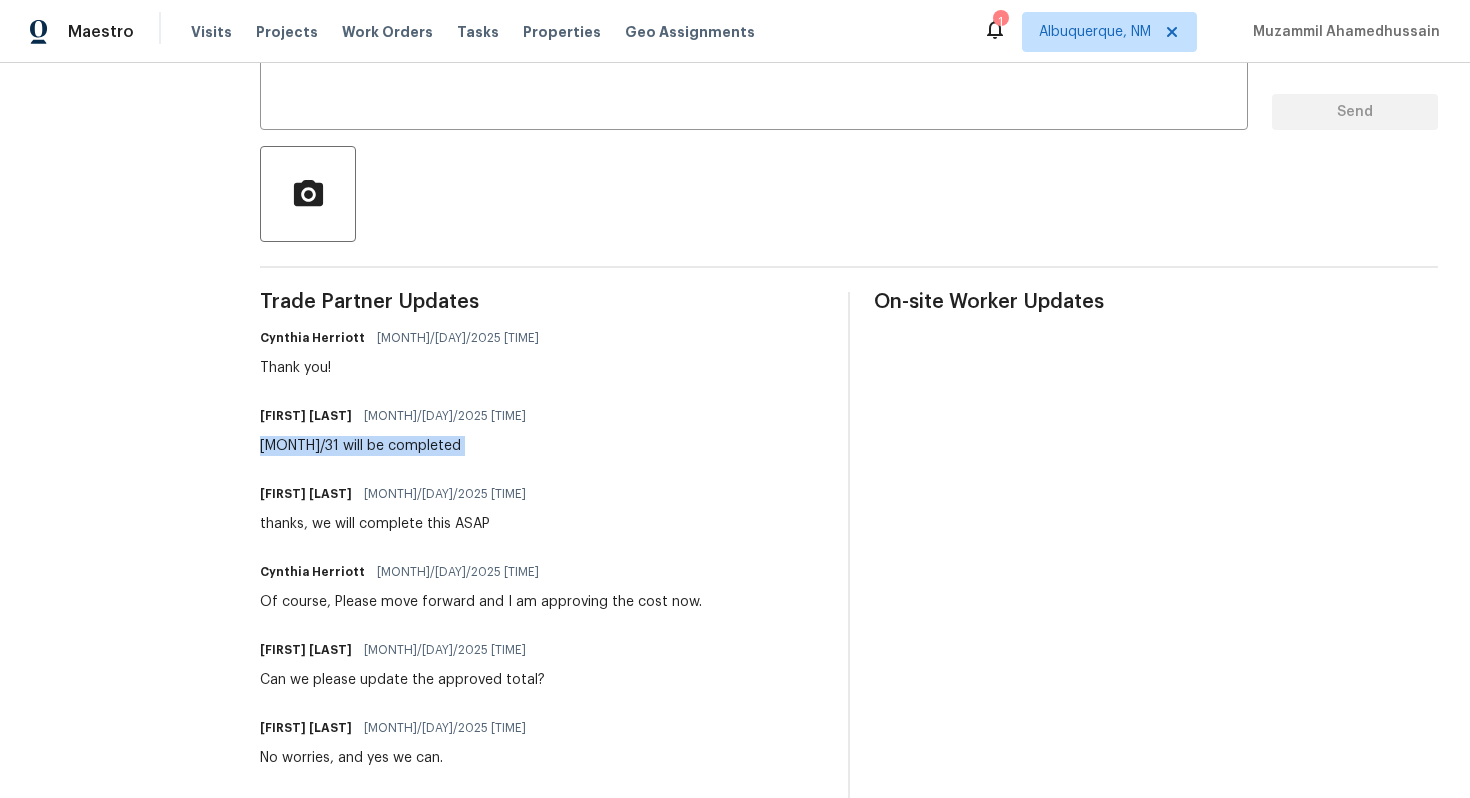 click on "[MONTH]/31 will be completed" at bounding box center [399, 446] 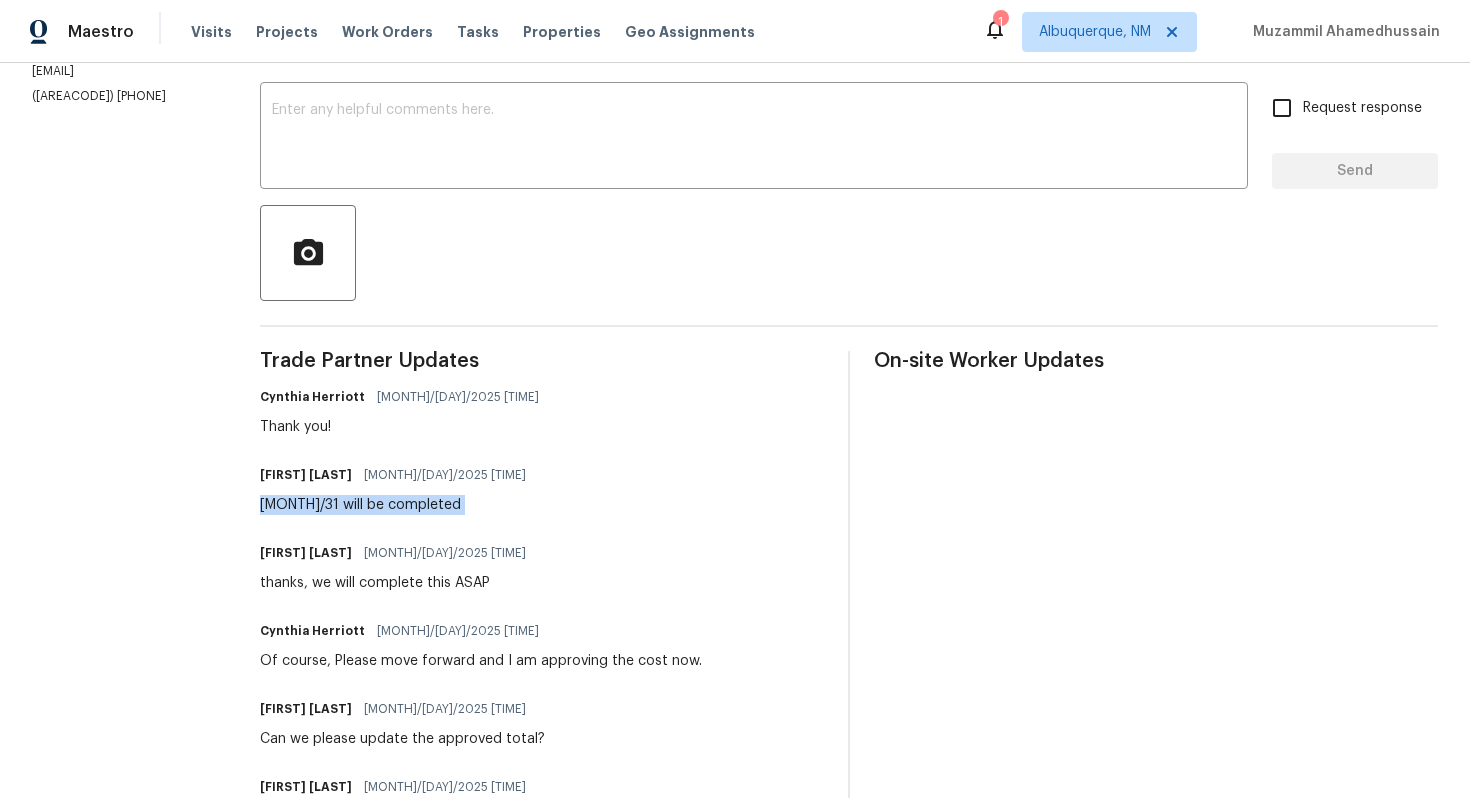 scroll, scrollTop: 326, scrollLeft: 0, axis: vertical 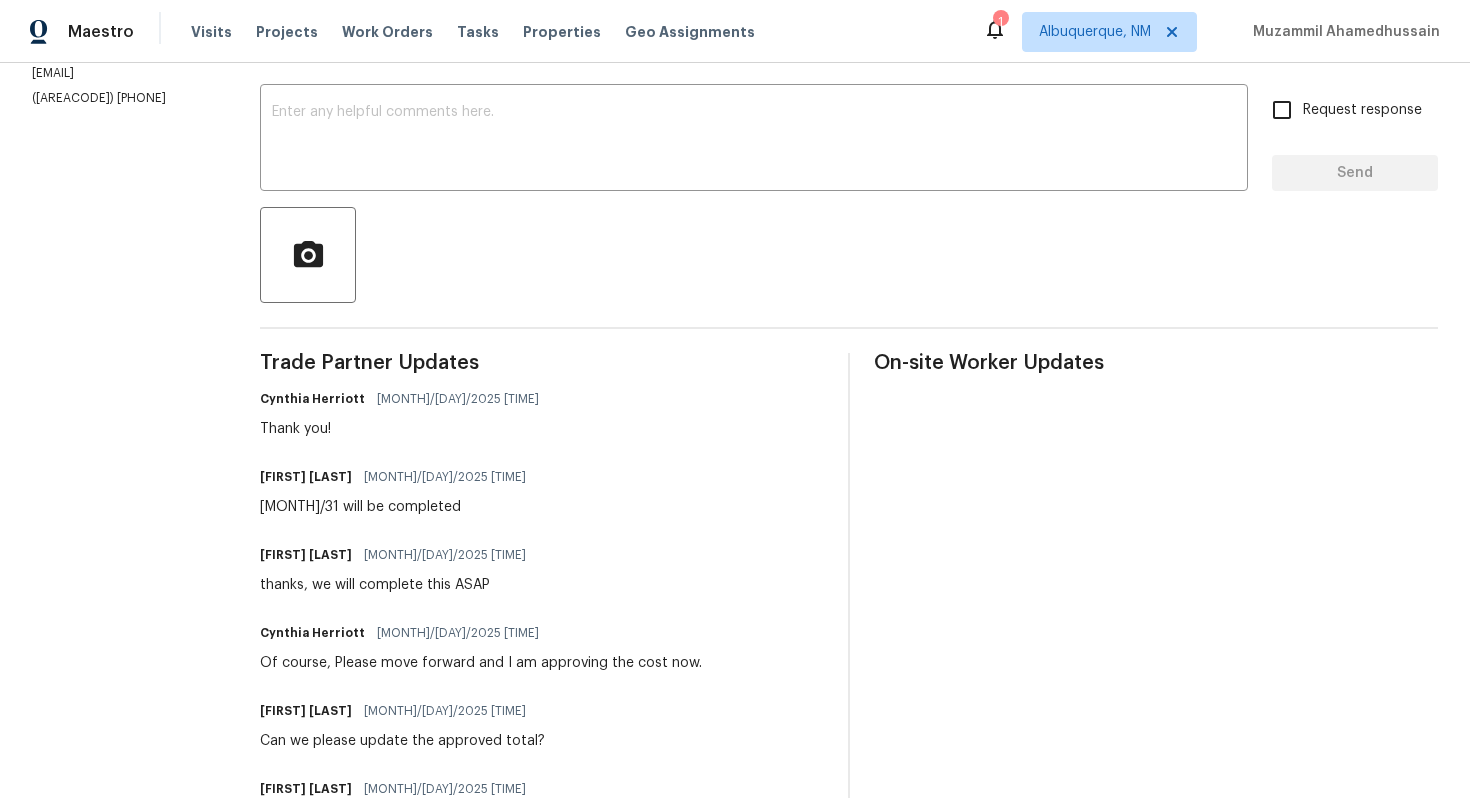 click on "Thank you!" at bounding box center (405, 429) 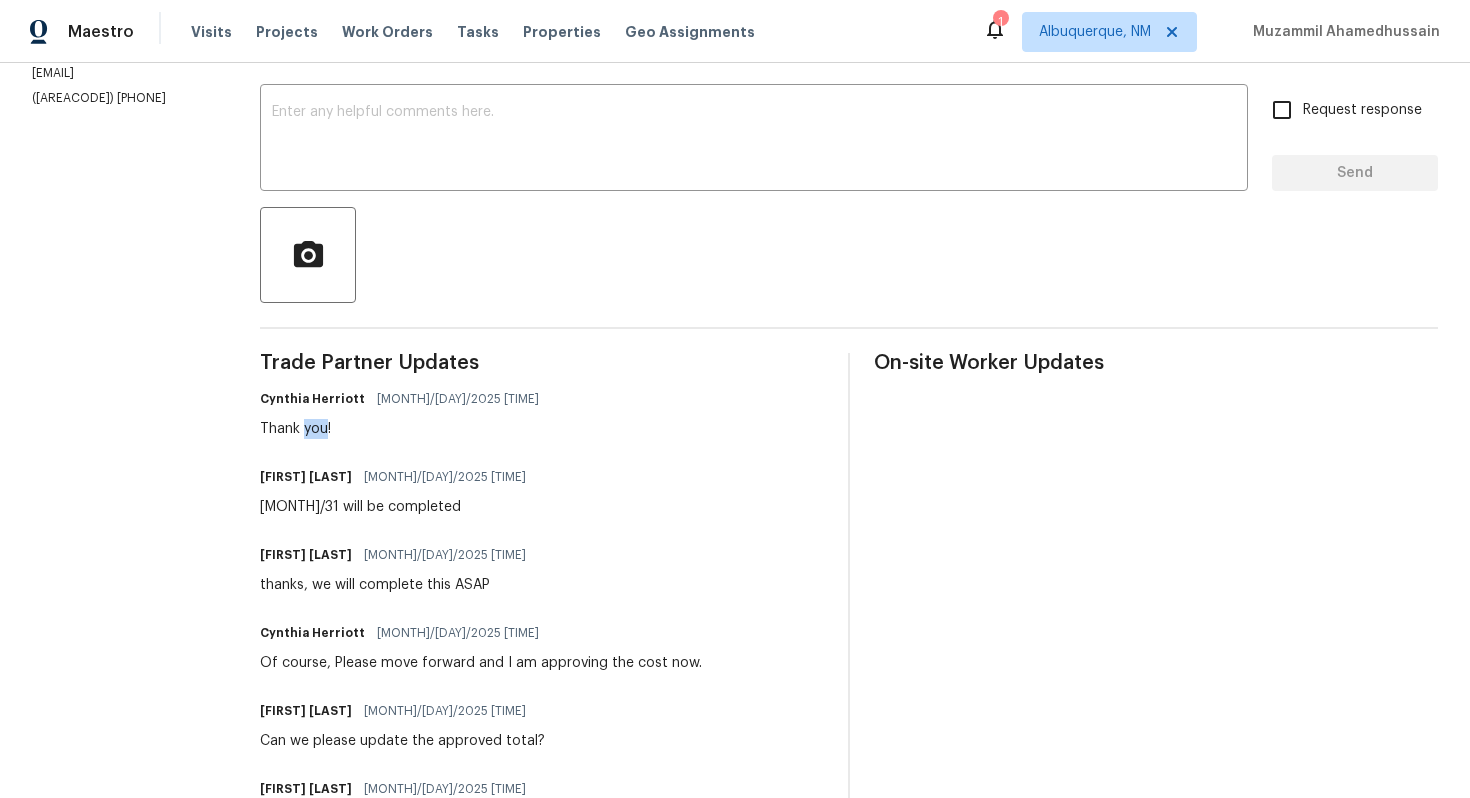 click on "Thank you!" at bounding box center [405, 429] 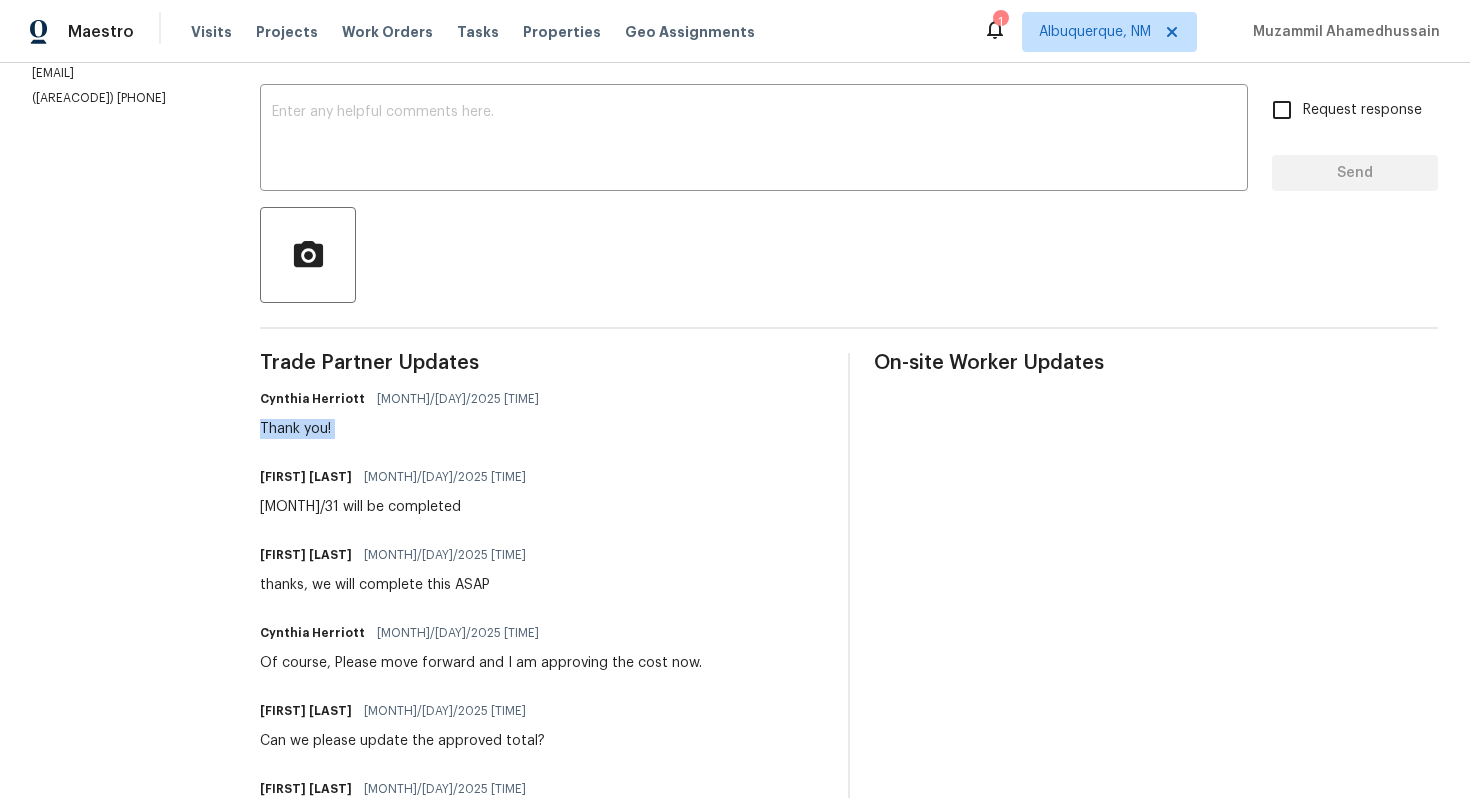 click on "Thank you!" at bounding box center [405, 429] 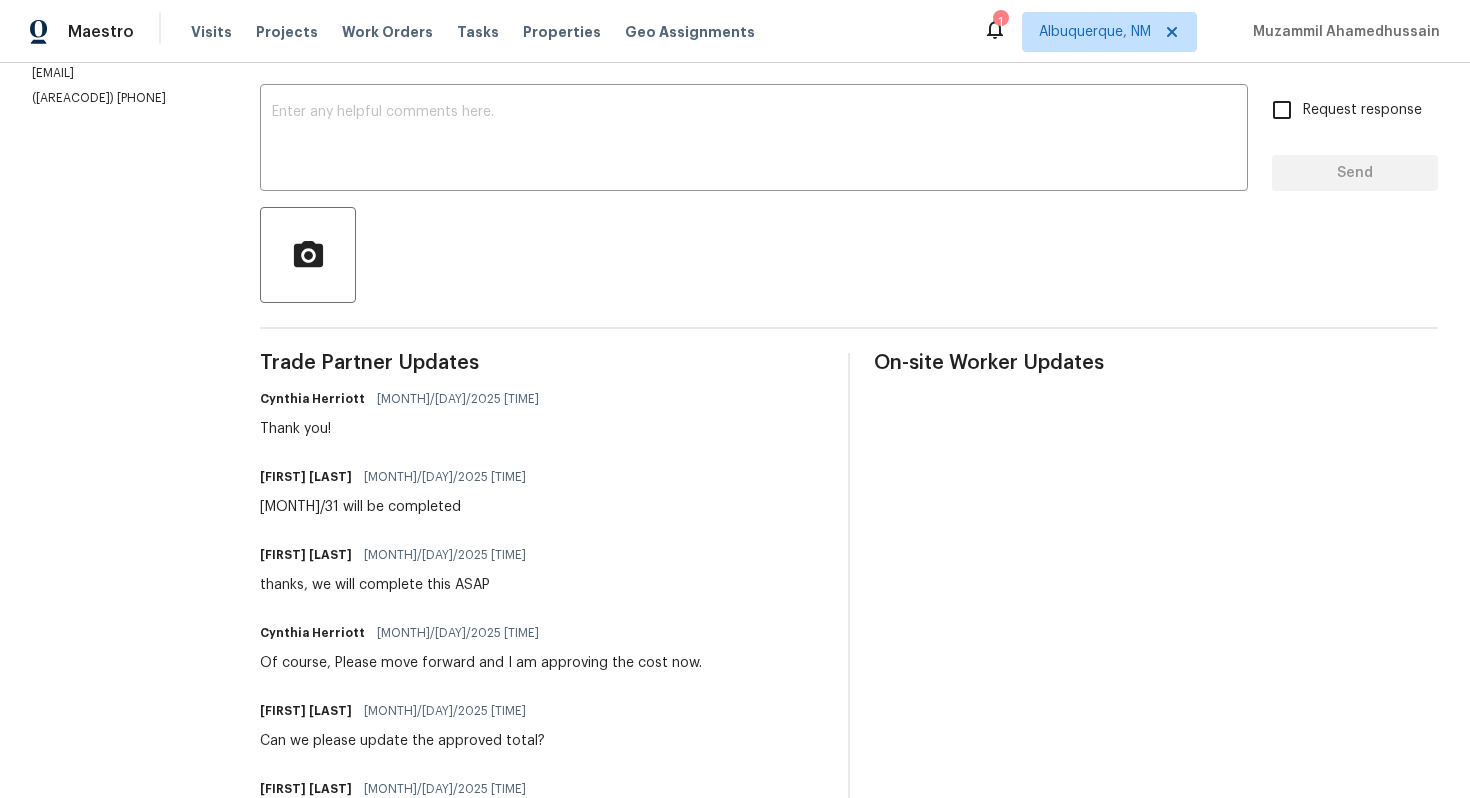 click on "[MONTH]/31 will be completed" at bounding box center [399, 507] 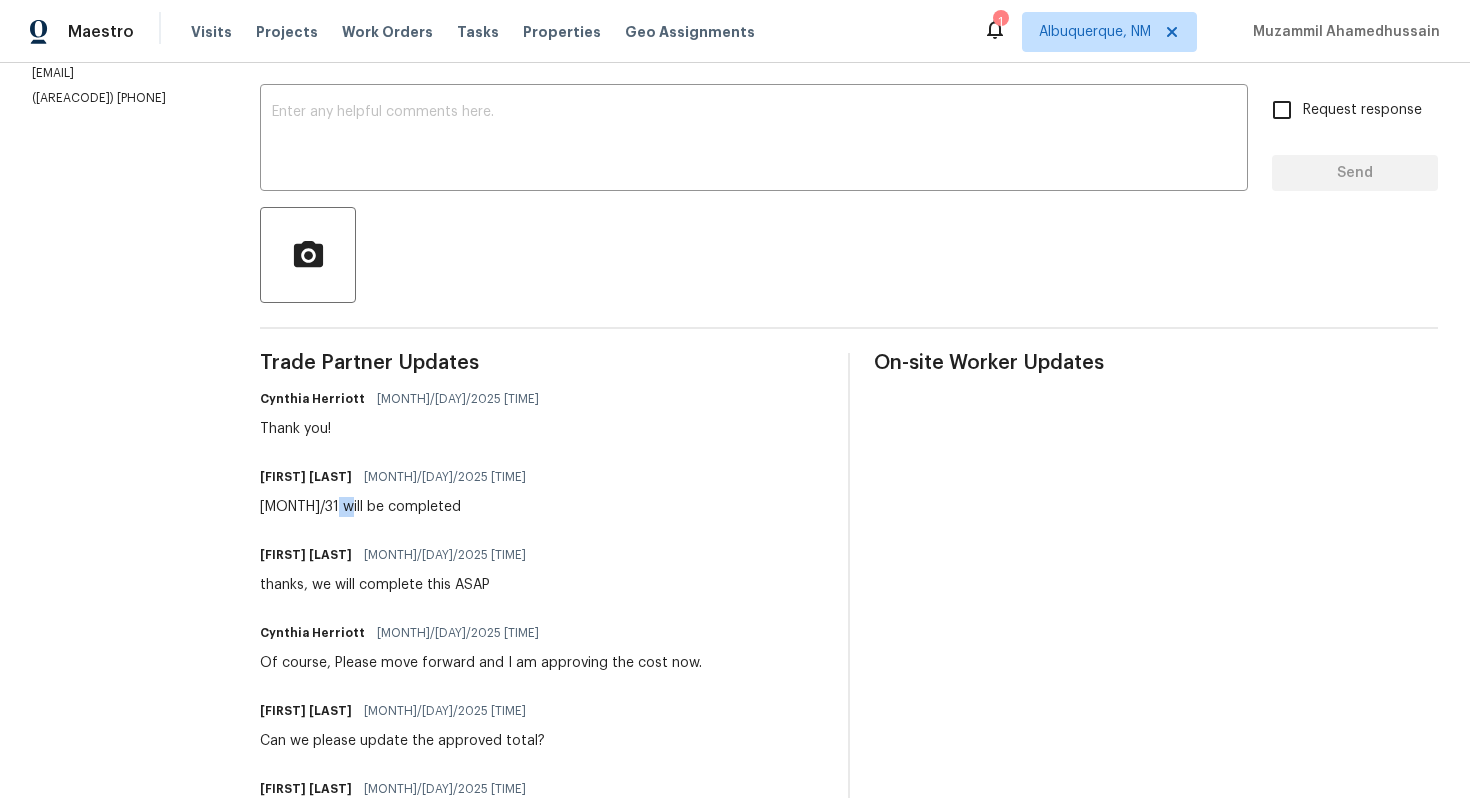 click on "[MONTH]/31 will be completed" at bounding box center (399, 507) 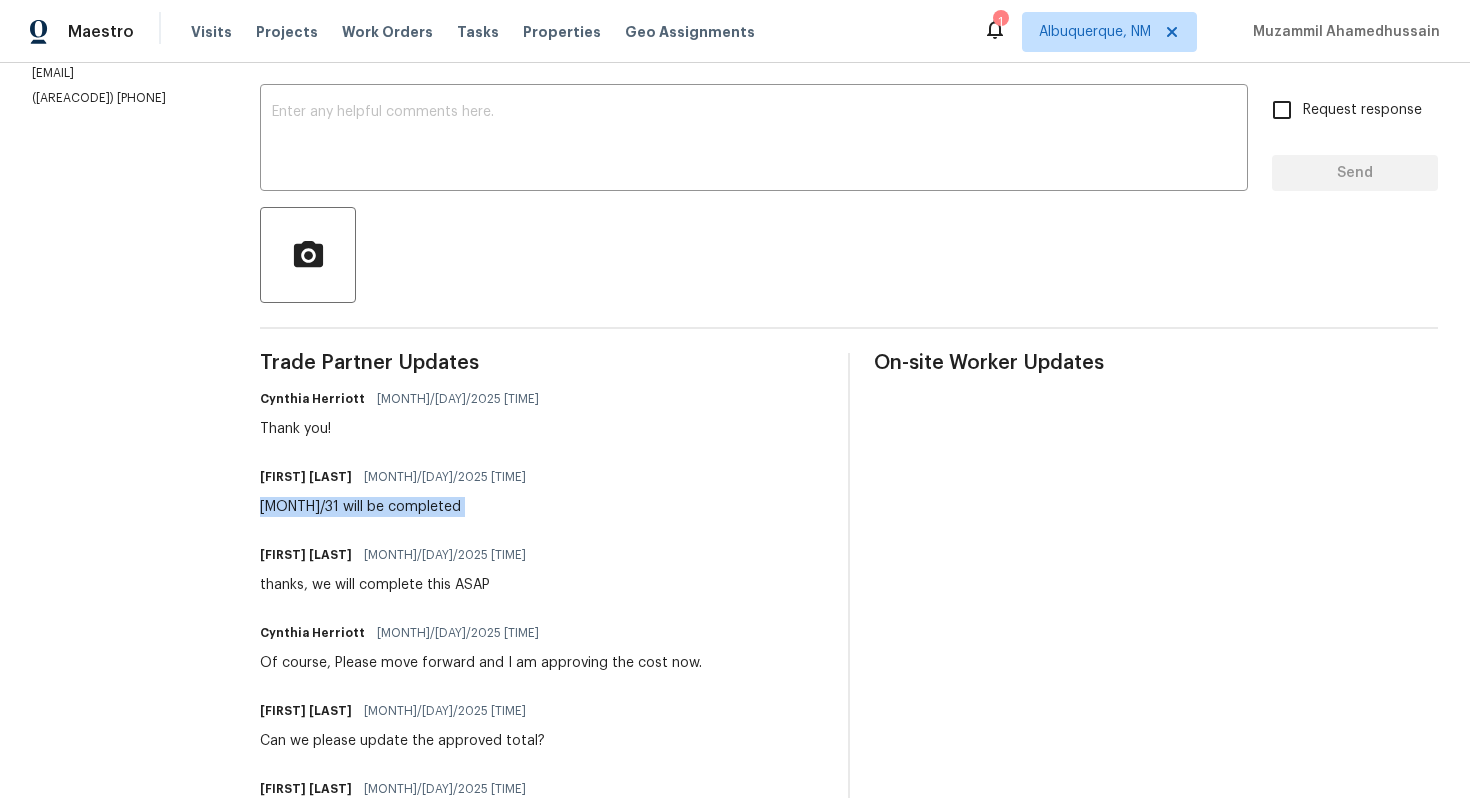click on "[MONTH]/31 will be completed" at bounding box center [399, 507] 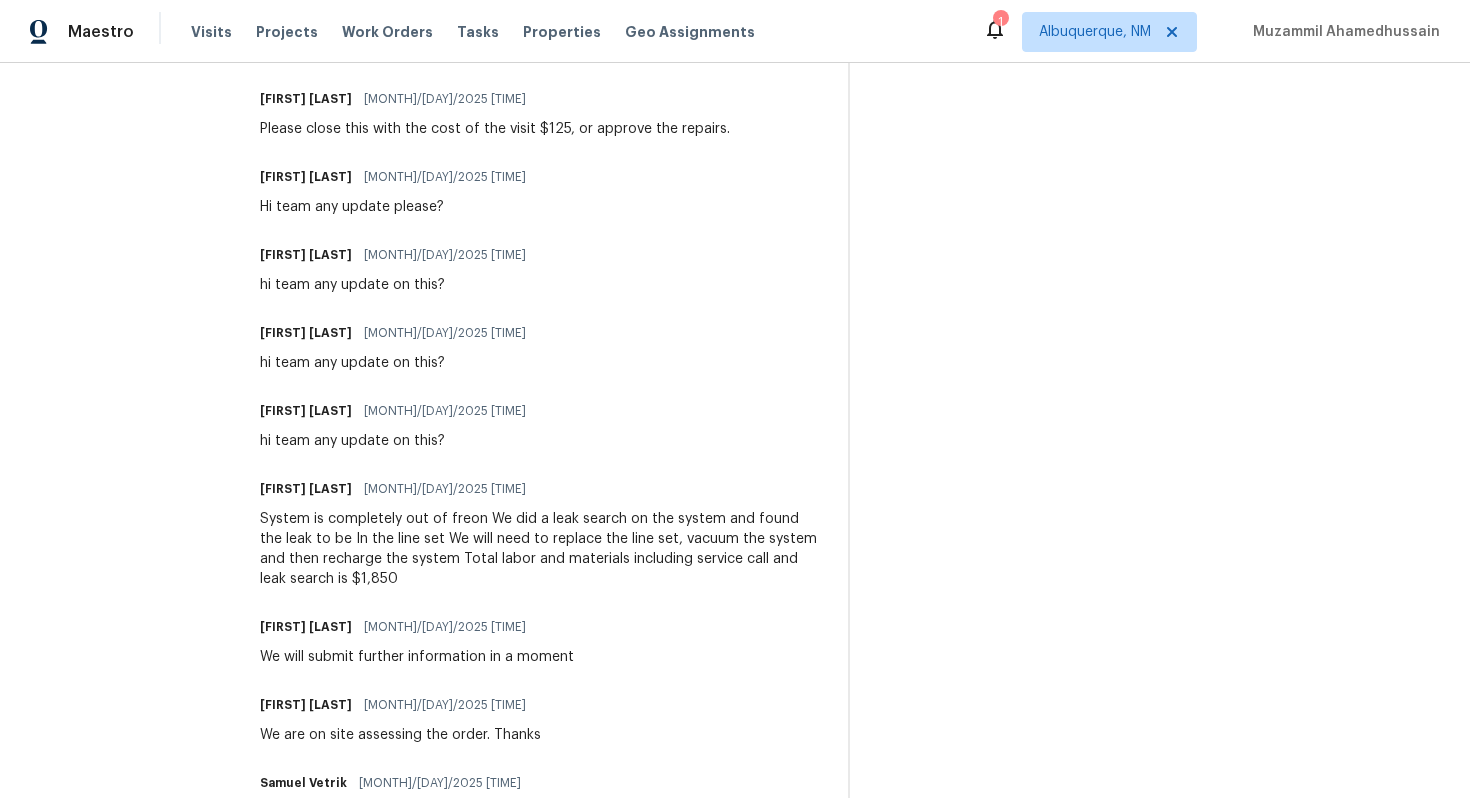 scroll, scrollTop: 1405, scrollLeft: 0, axis: vertical 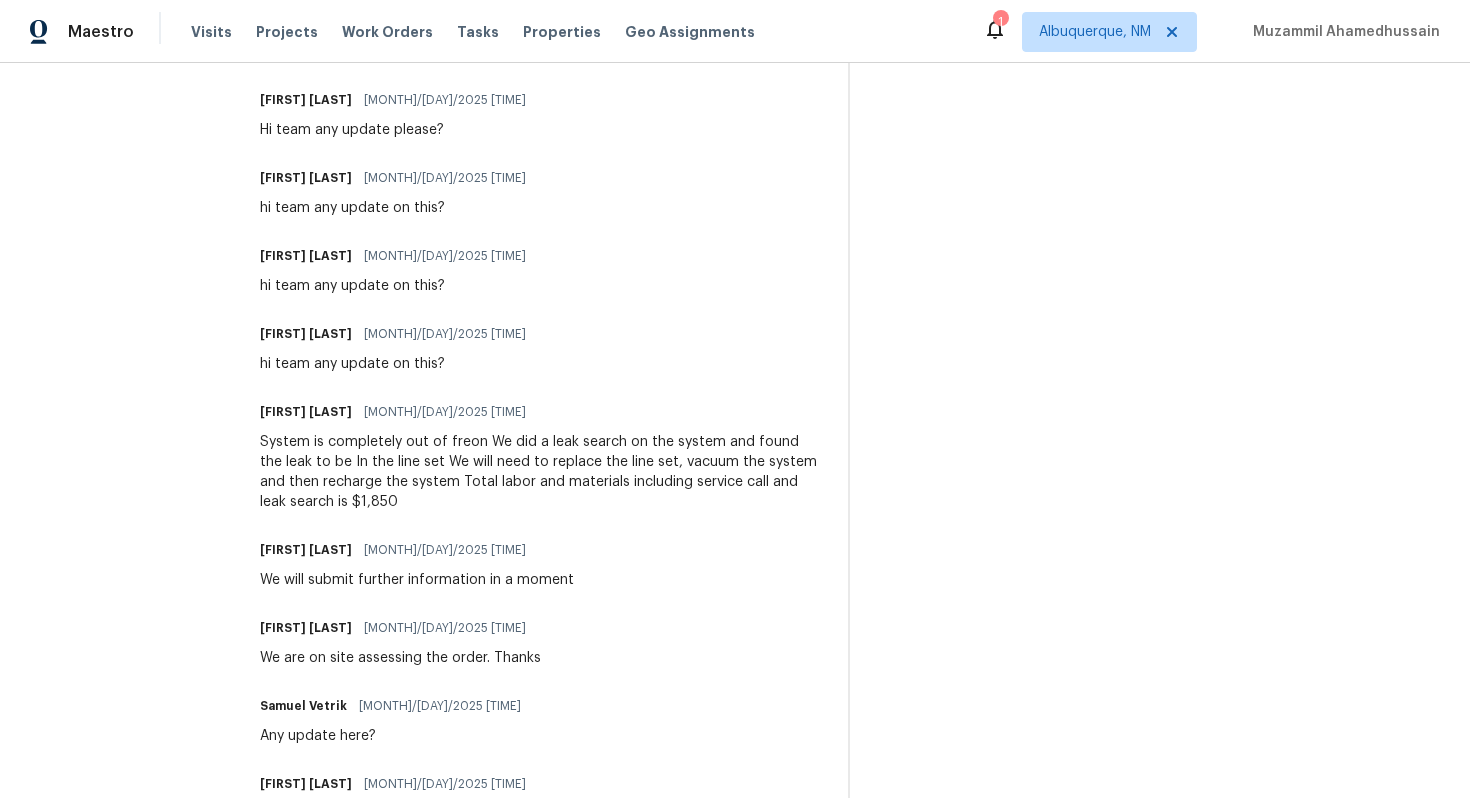 click on "System is completely out of freon
We did a leak search on the system and found the leak to be In the line set
We will need to replace the line set, vacuum the system and then recharge the system
Total labor and materials including service call and leak search is $1,850" at bounding box center (542, 472) 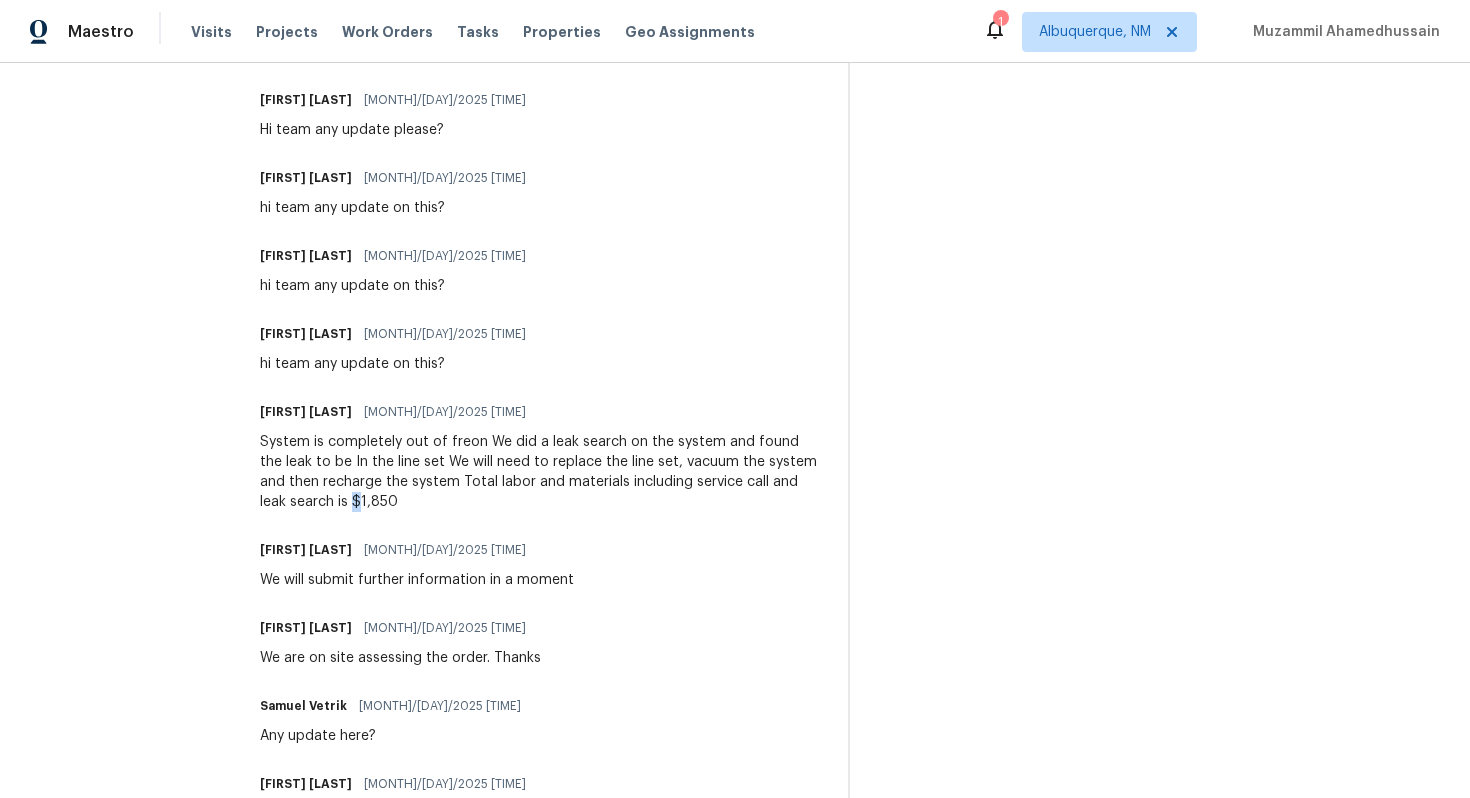 click on "System is completely out of freon
We did a leak search on the system and found the leak to be In the line set
We will need to replace the line set, vacuum the system and then recharge the system
Total labor and materials including service call and leak search is $1,850" at bounding box center (542, 472) 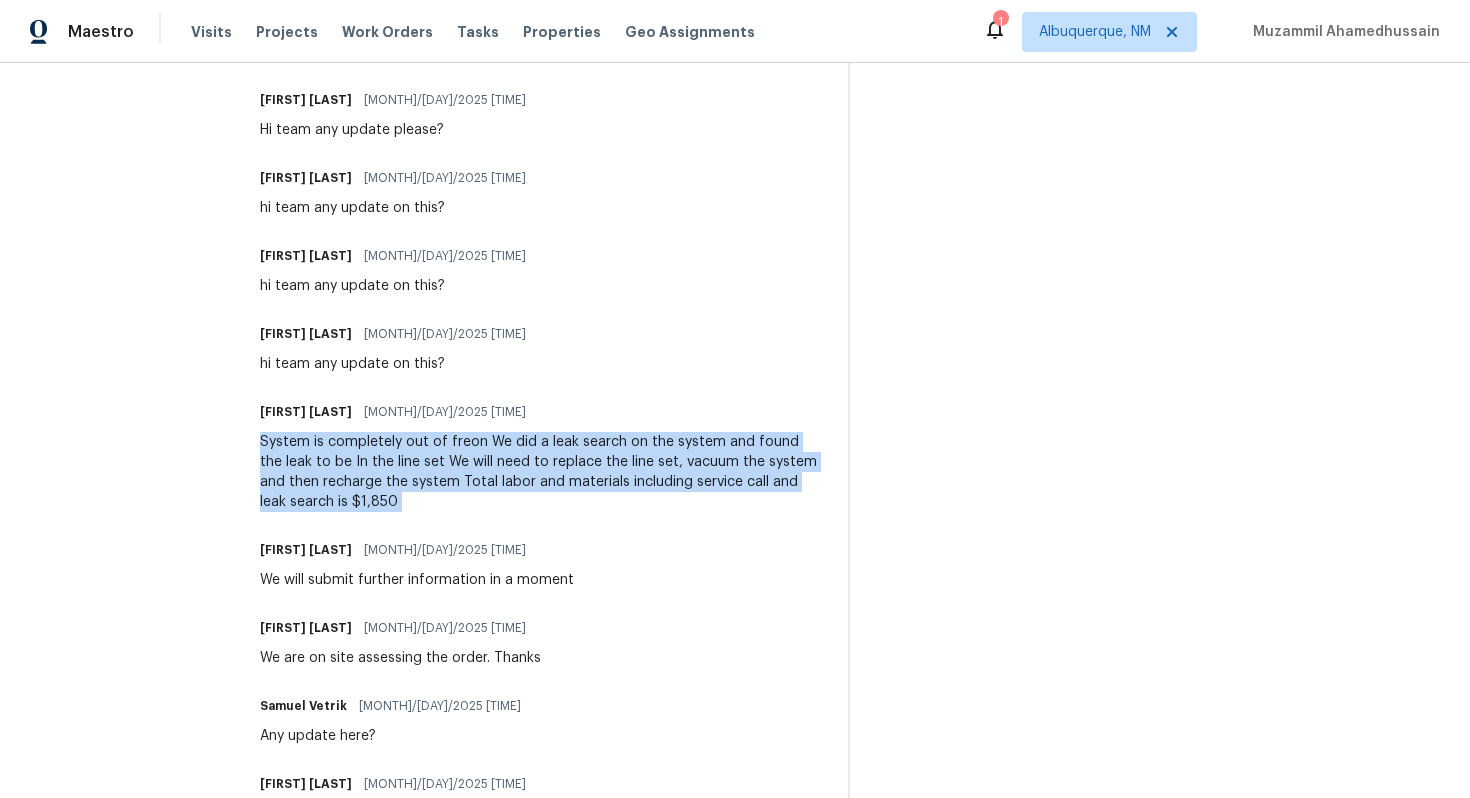 click on "System is completely out of freon
We did a leak search on the system and found the leak to be In the line set
We will need to replace the line set, vacuum the system and then recharge the system
Total labor and materials including service call and leak search is $1,850" at bounding box center (542, 472) 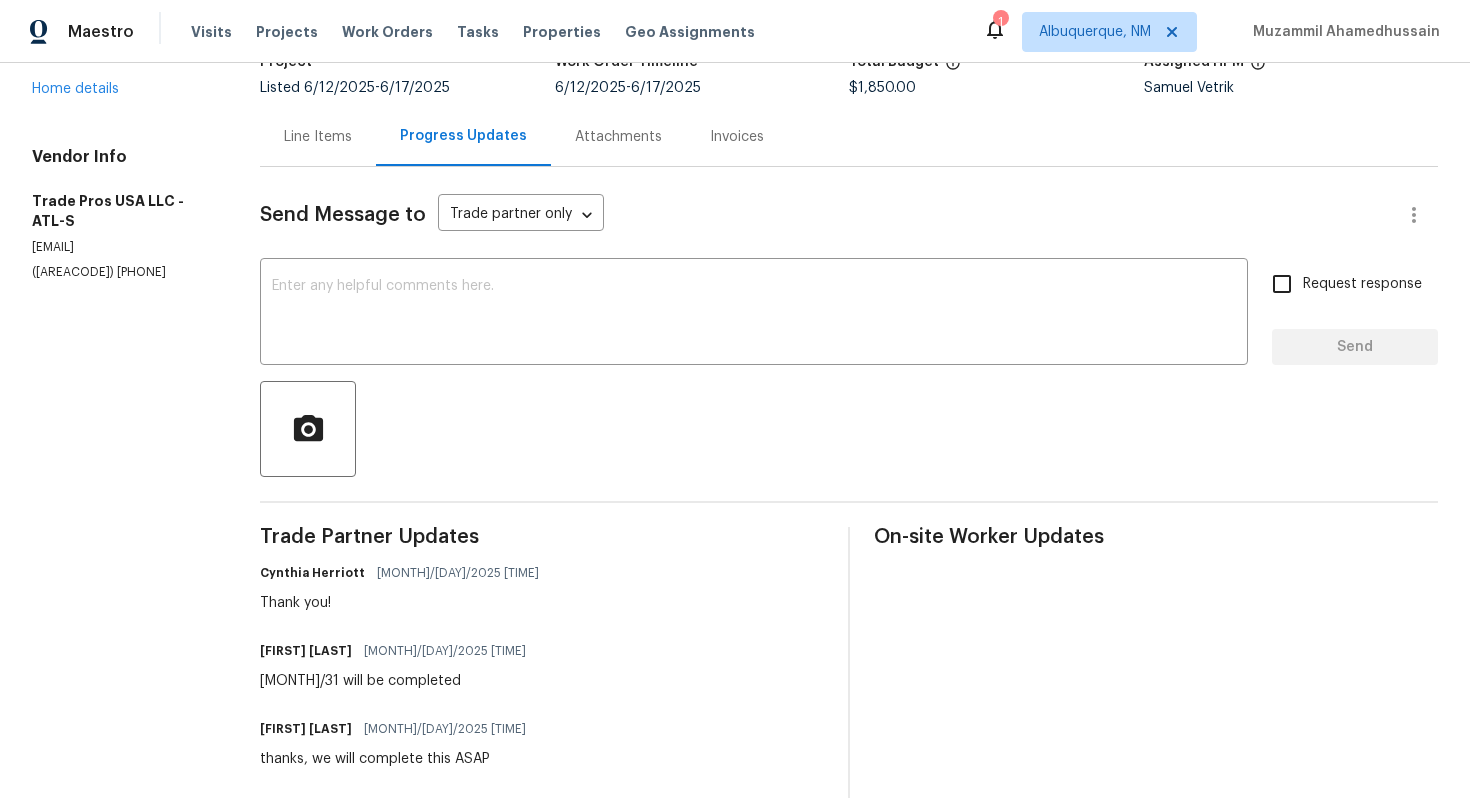 scroll, scrollTop: 0, scrollLeft: 0, axis: both 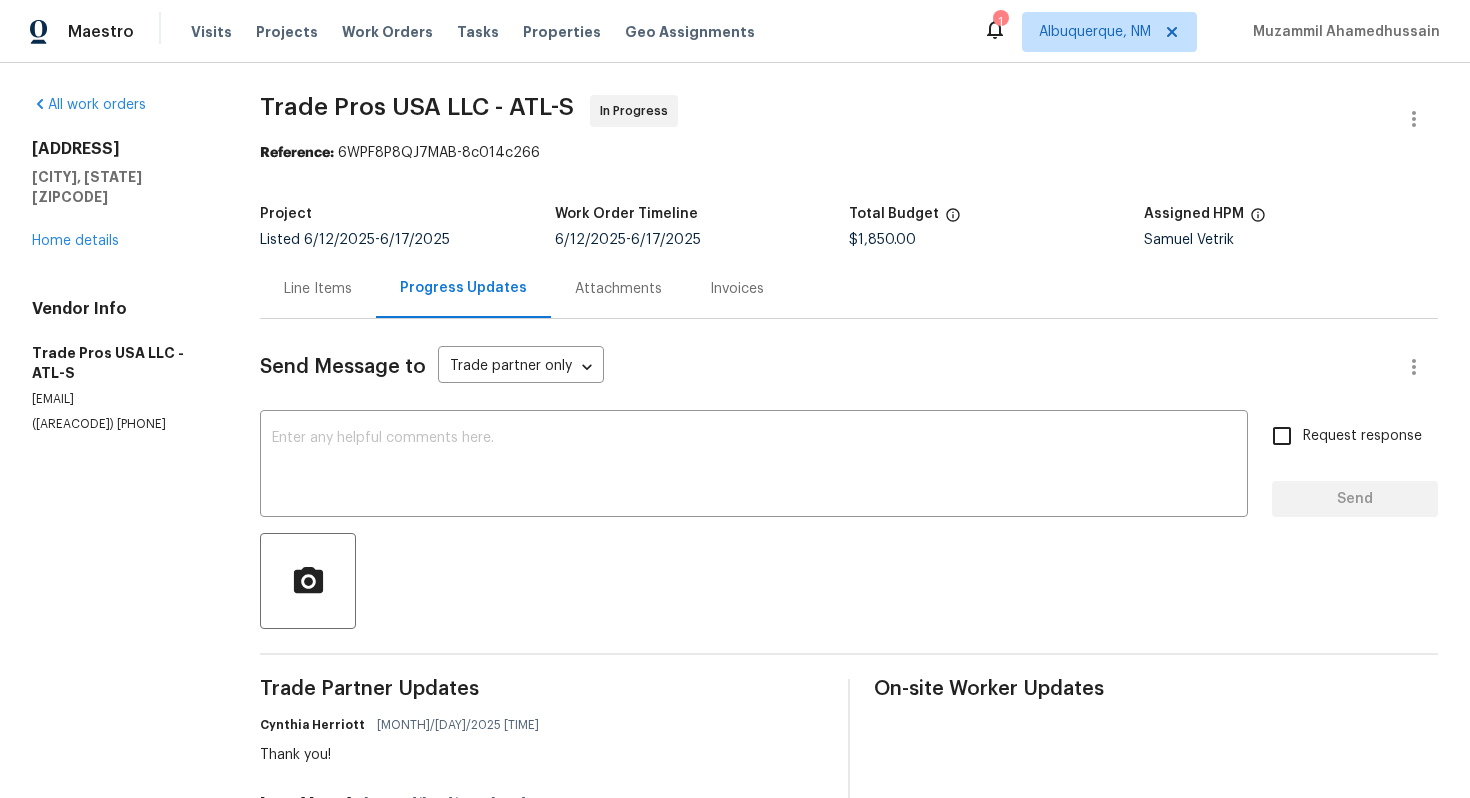 click on "$1,850.00" at bounding box center (882, 240) 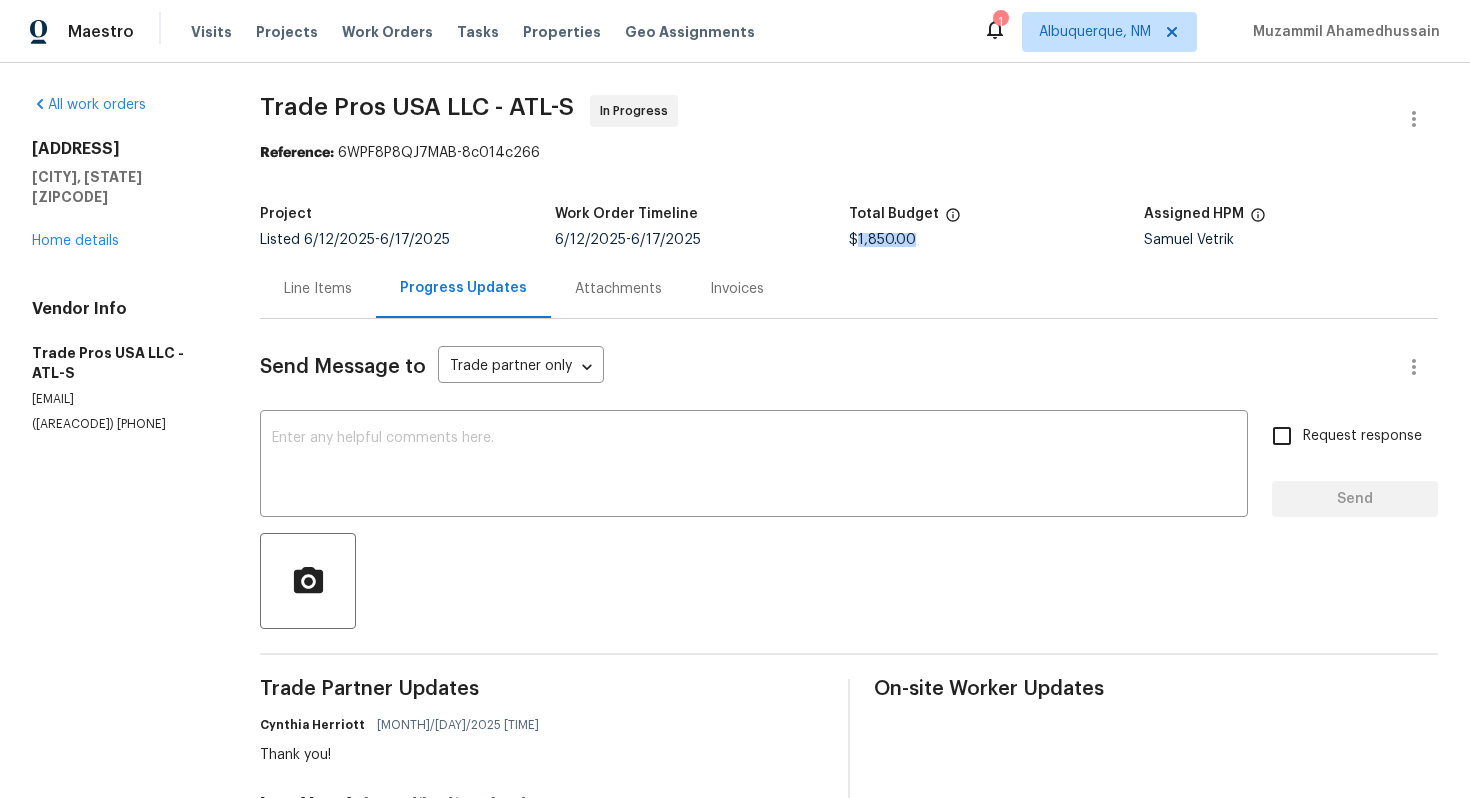 click on "$1,850.00" at bounding box center (882, 240) 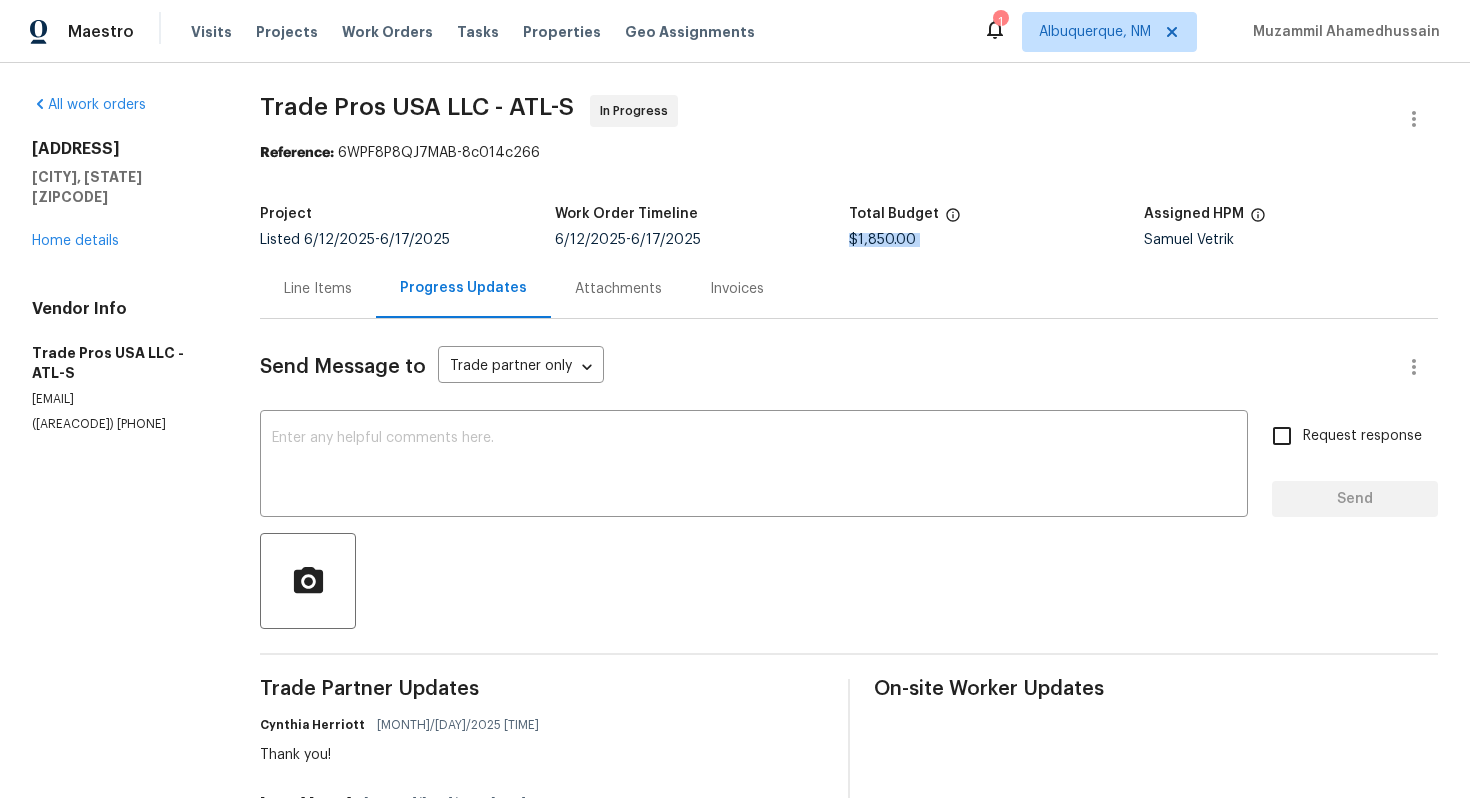 click on "$1,850.00" at bounding box center (882, 240) 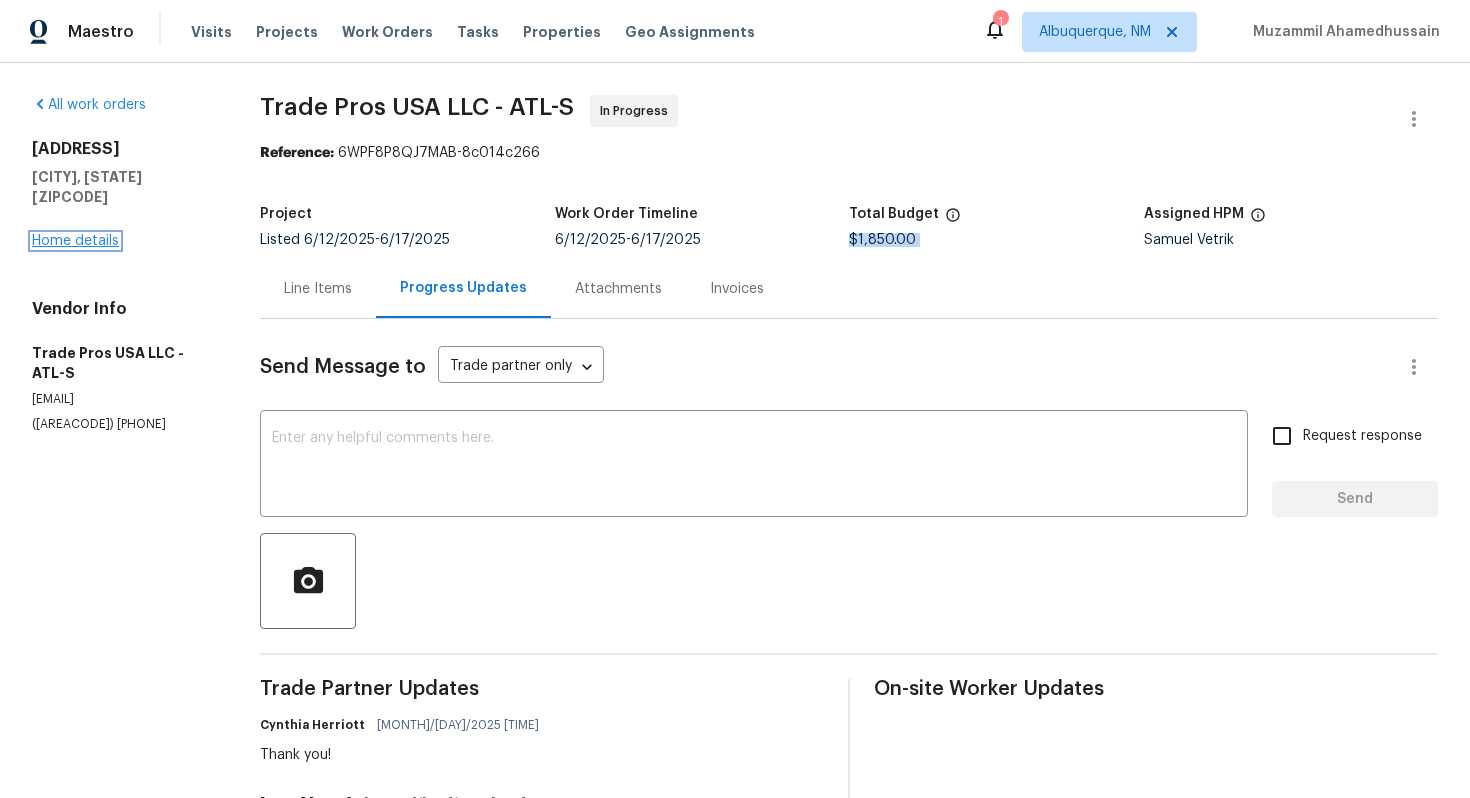 click on "Home details" at bounding box center (75, 241) 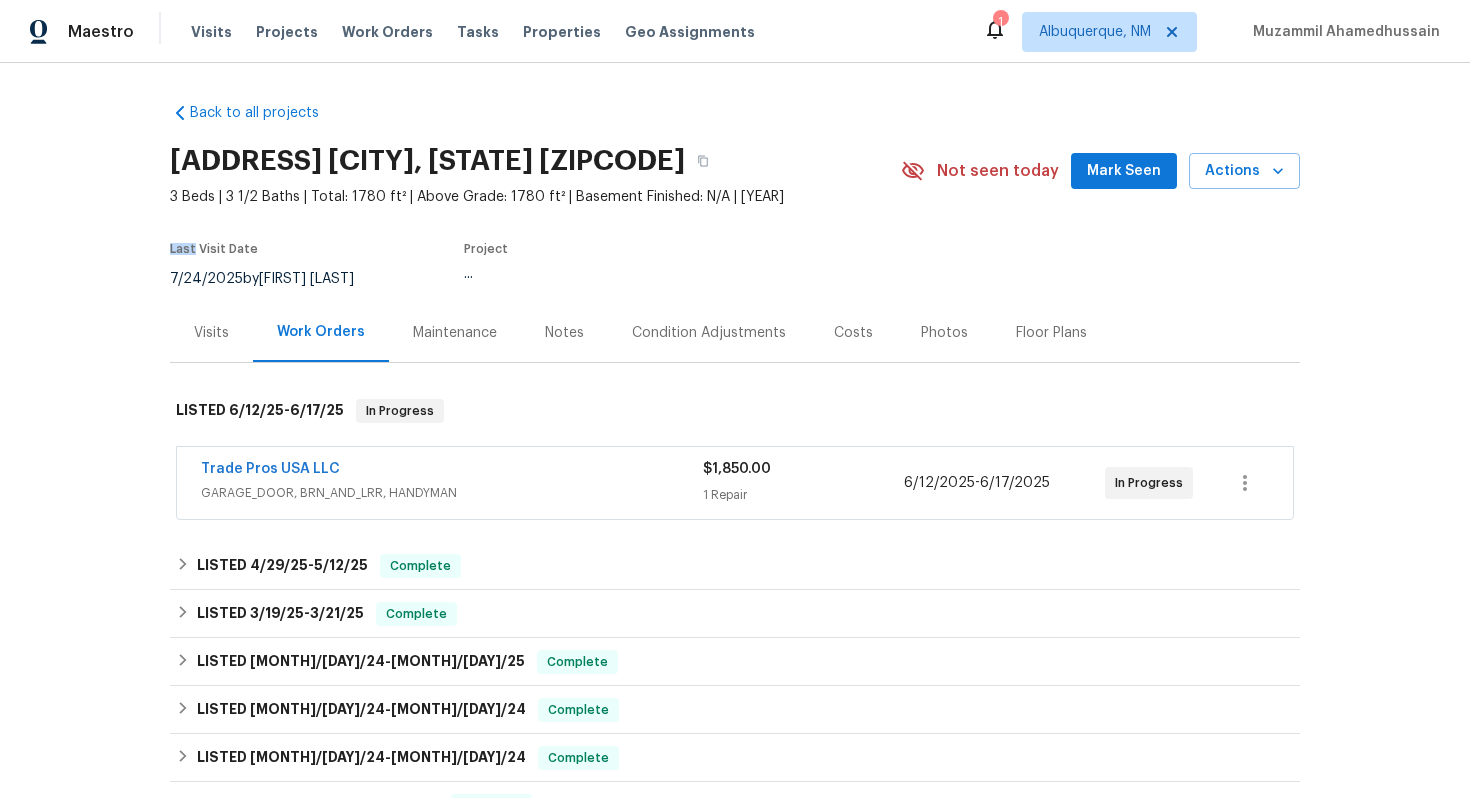 click on "Trade Pros USA LLC 2
[ADDRESS] [CITY], [STATE] [ZIPCODE] 3 Beds | 3 1/2 Baths | Total: 1780 ft² | Above Grade: 1780 ft² | Basement Finished: N/A | [YEAR] Not seen today Mark Seen Actions Last Visit Date [MONTH]/[DAY]/2025 by [FIRST] [LAST] Project ... Visits Work Orders Maintenance Notes Condition Adjustments Costs Photos Floor Plans LISTED [MONTH]/[DAY]/25 - [MONTH]/[DAY]/25 In Progress Trade Pros USA LLC GARAGE_DOOR, BRN_AND_LRR, HANDYMAN $1,850.00 1 Repair [MONTH]/[DAY]/2025 - [MONTH]/[DAY]/2025 In Progress LISTED [MONTH]/[DAY]/25 - [MONTH]/[DAY]/25 Complete Trade Pros USA LLC GARAGE_DOOR, BRN_AND_LRR, HANDYMAN $1,891.12 1 Repair [MONTH]/[DAY]/2025 - [MONTH]/[DAY]/2025 Paid LTB Express LLC GENERAL_CONTRACTOR $760.00 1 Repair [MONTH]/[DAY]/2025 - [MONTH]/[DAY]/2025 Paid LISTED [MONTH]/[DAY]/25 - [MONTH]/[DAY]/25 Complete HM-Handyman HANDYMAN, BRN_AND_LRR $75.00 1 Repair [MONTH]/[DAY]/2025 - [MONTH]/[DAY]/2025 Paid LISTED [MONTH]/[DAY]/24 - [MONTH]/[DAY]/25 Complete Glen Property Maintenance LLC GENERAL_CONTRACTOR $75.00 1 Repair [MONTH]/[DAY]/2025 - [MONTH]/[DAY]/2025 Paid LISTED [MONTH]/[DAY]/24 - [MONTH]/[DAY]/24 Complete Mr Rekey Locksmith LOCKSMITH -" at bounding box center (735, 430) 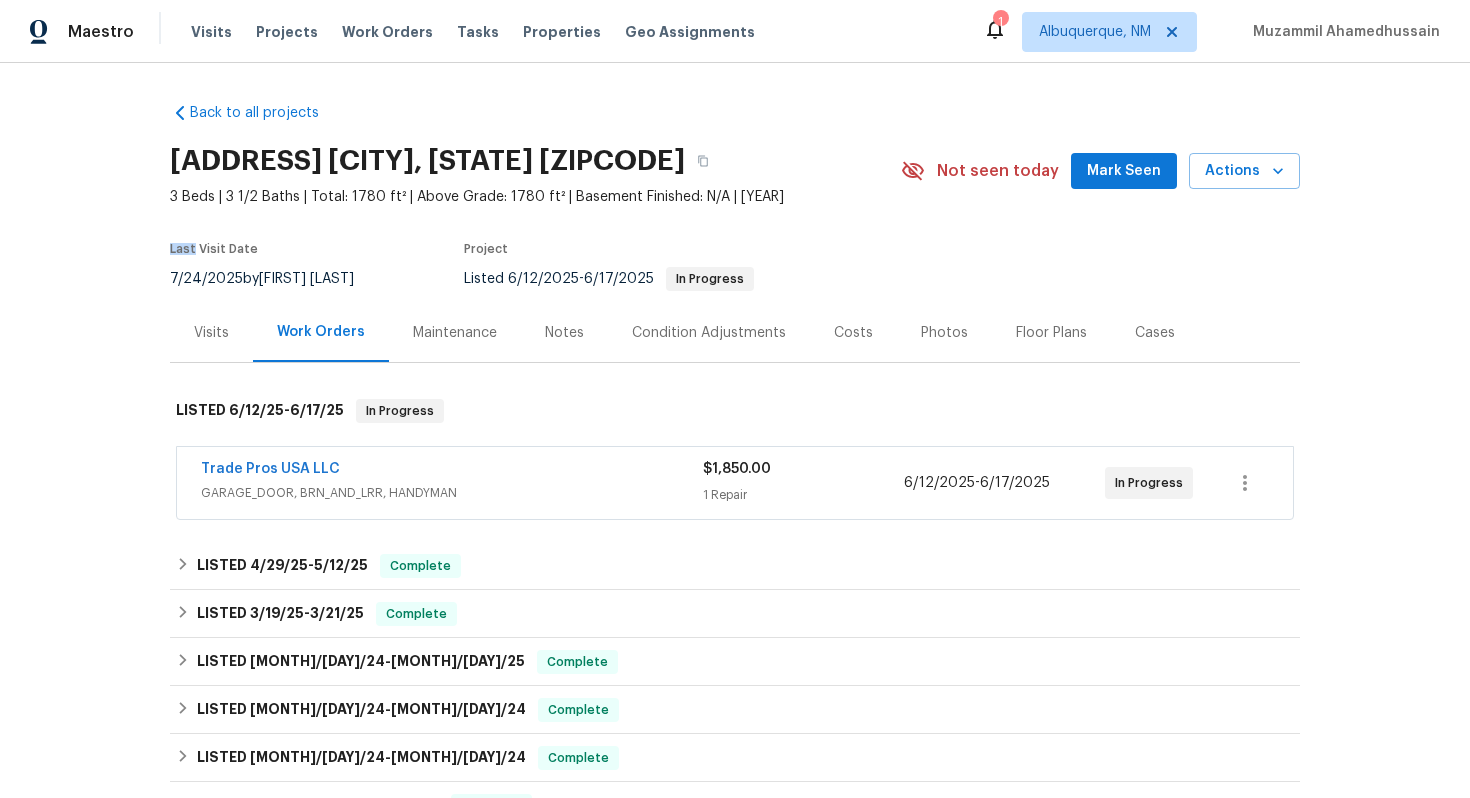click on "Trade Pros USA LLC" at bounding box center (452, 471) 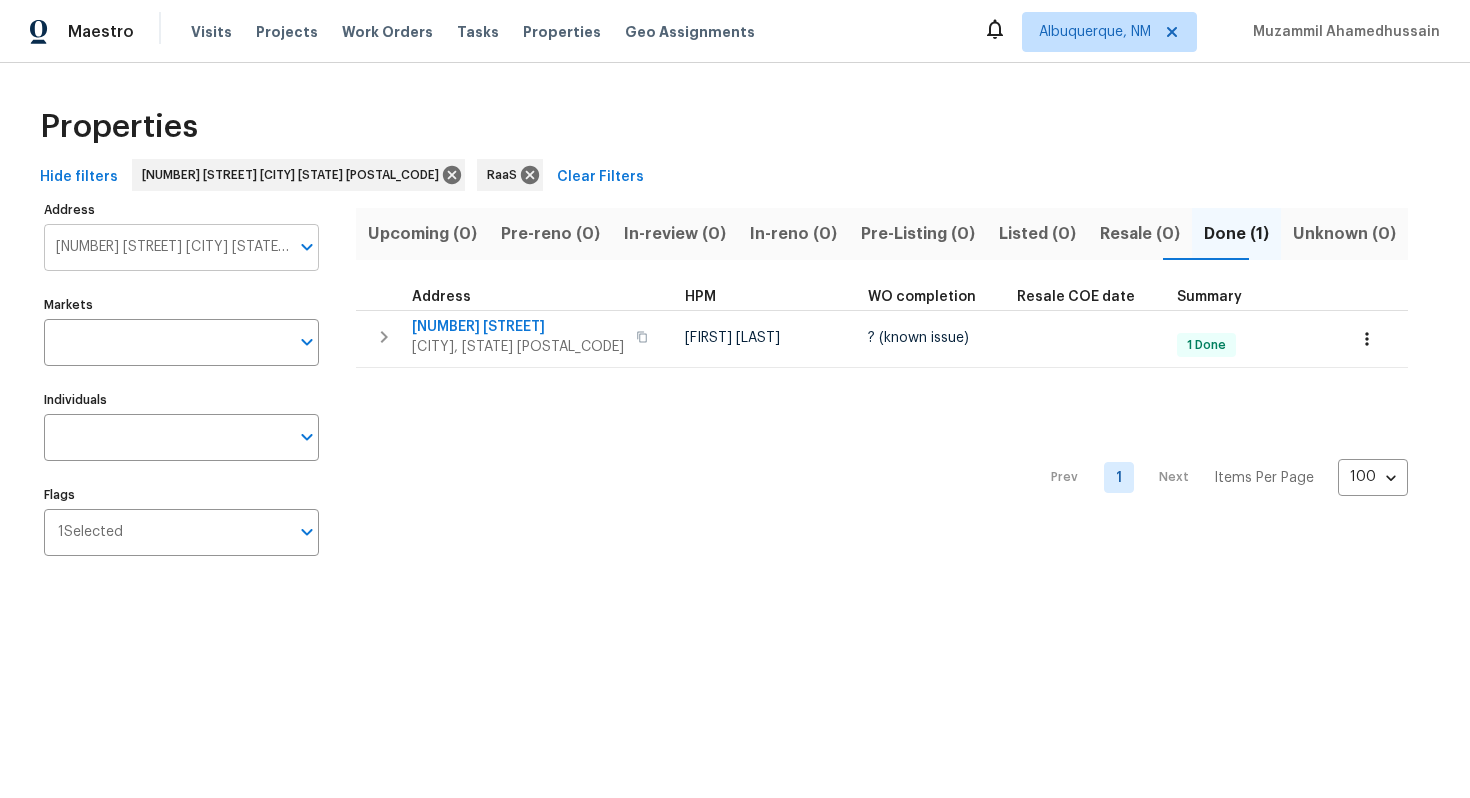 scroll, scrollTop: 0, scrollLeft: 0, axis: both 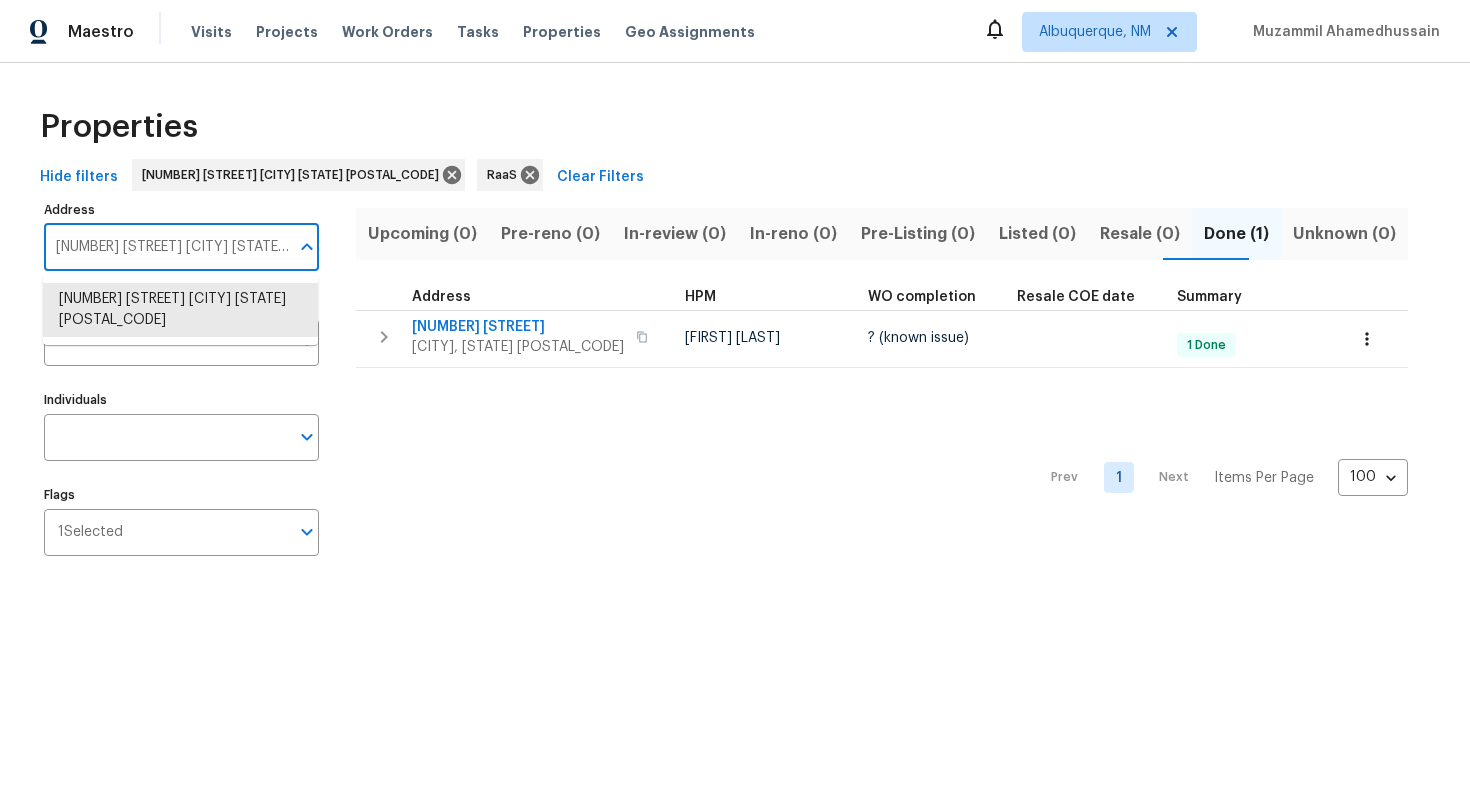 paste on "[NUMBER] [STREET], [CITY], [STATE] [POSTAL_CODE]" 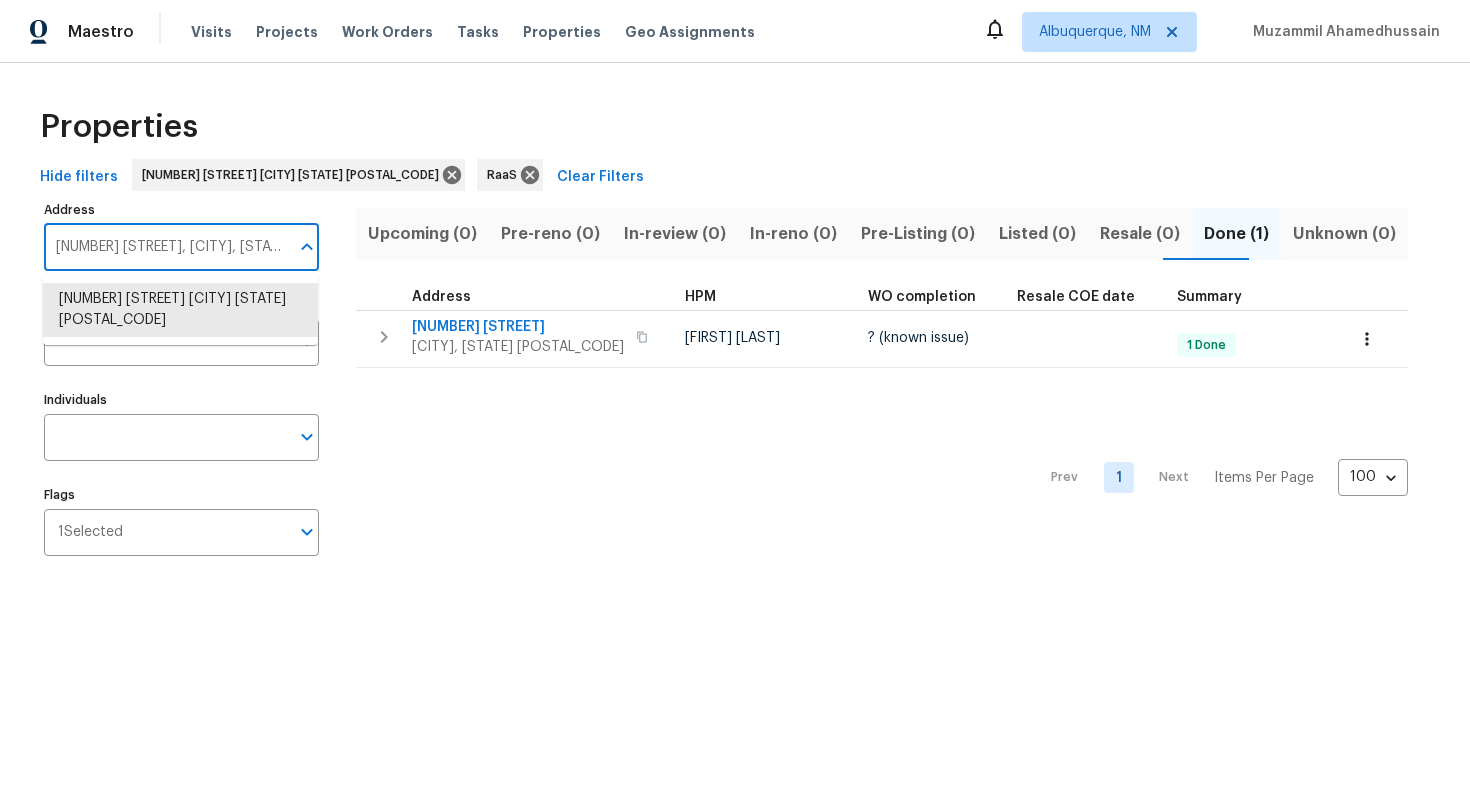 scroll, scrollTop: 0, scrollLeft: 12, axis: horizontal 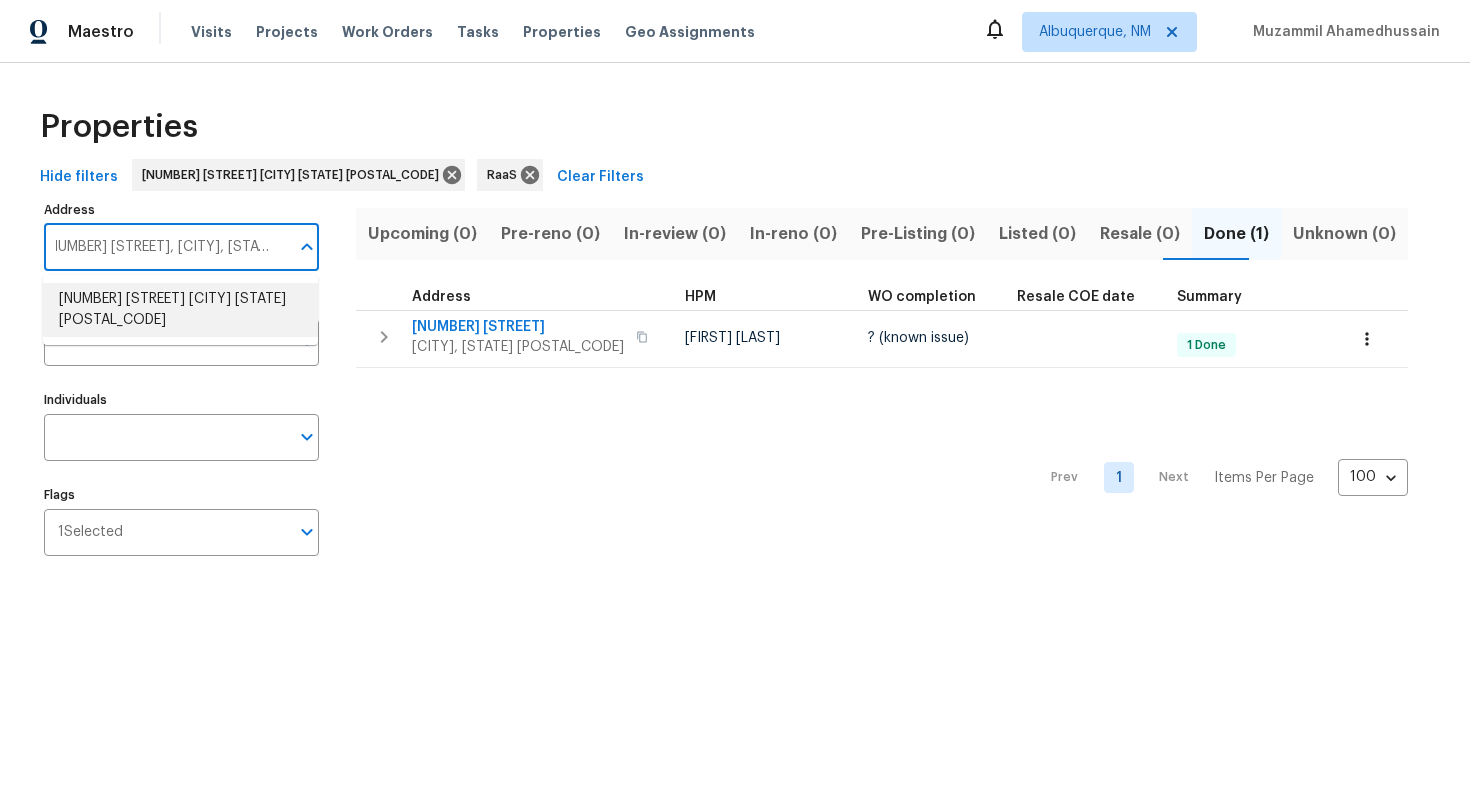 click on "6985 Winkfield Pl Atlanta GA 30349" at bounding box center (180, 310) 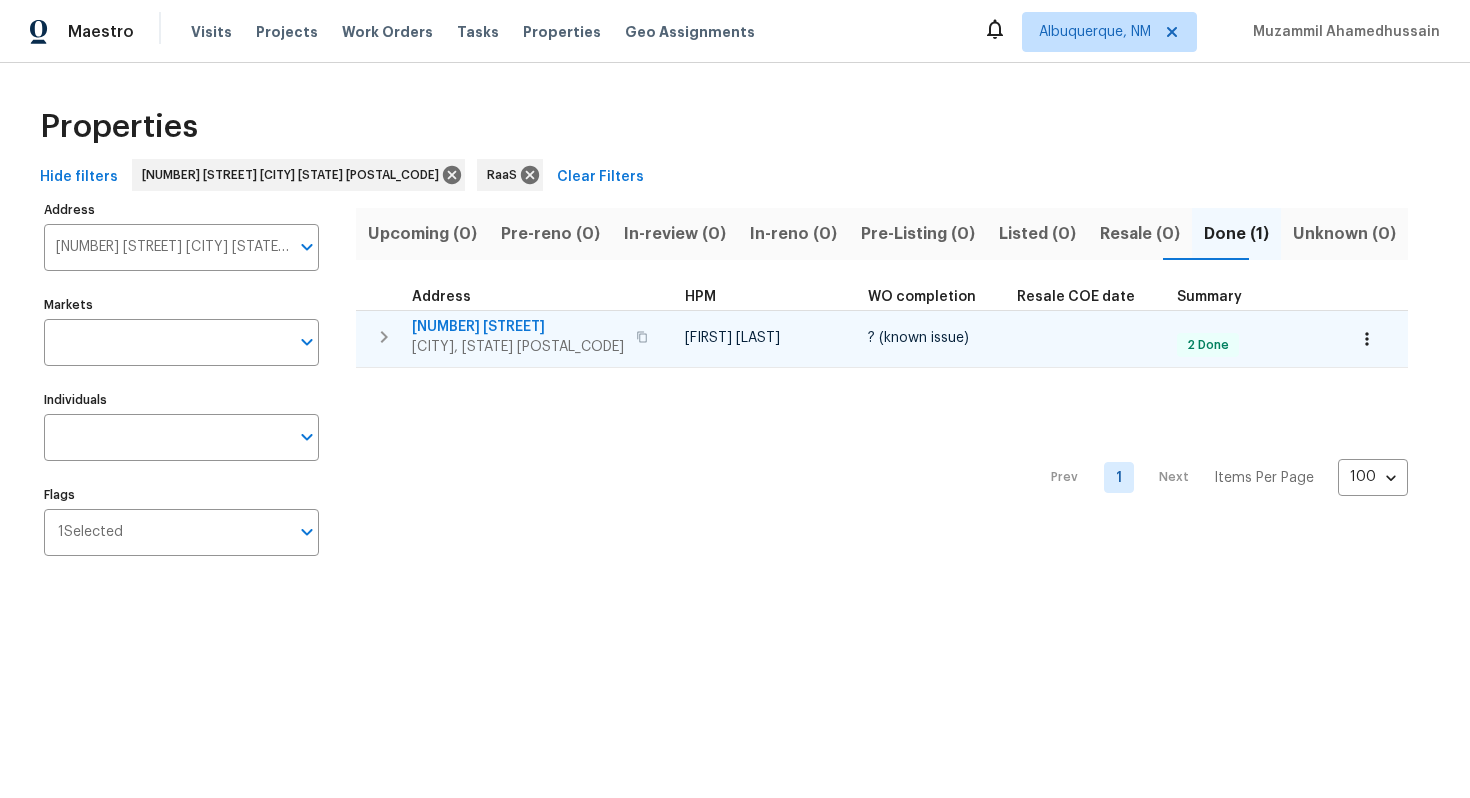 click on "6985 Winkfield Pl Atlanta, GA 30349" at bounding box center (533, 337) 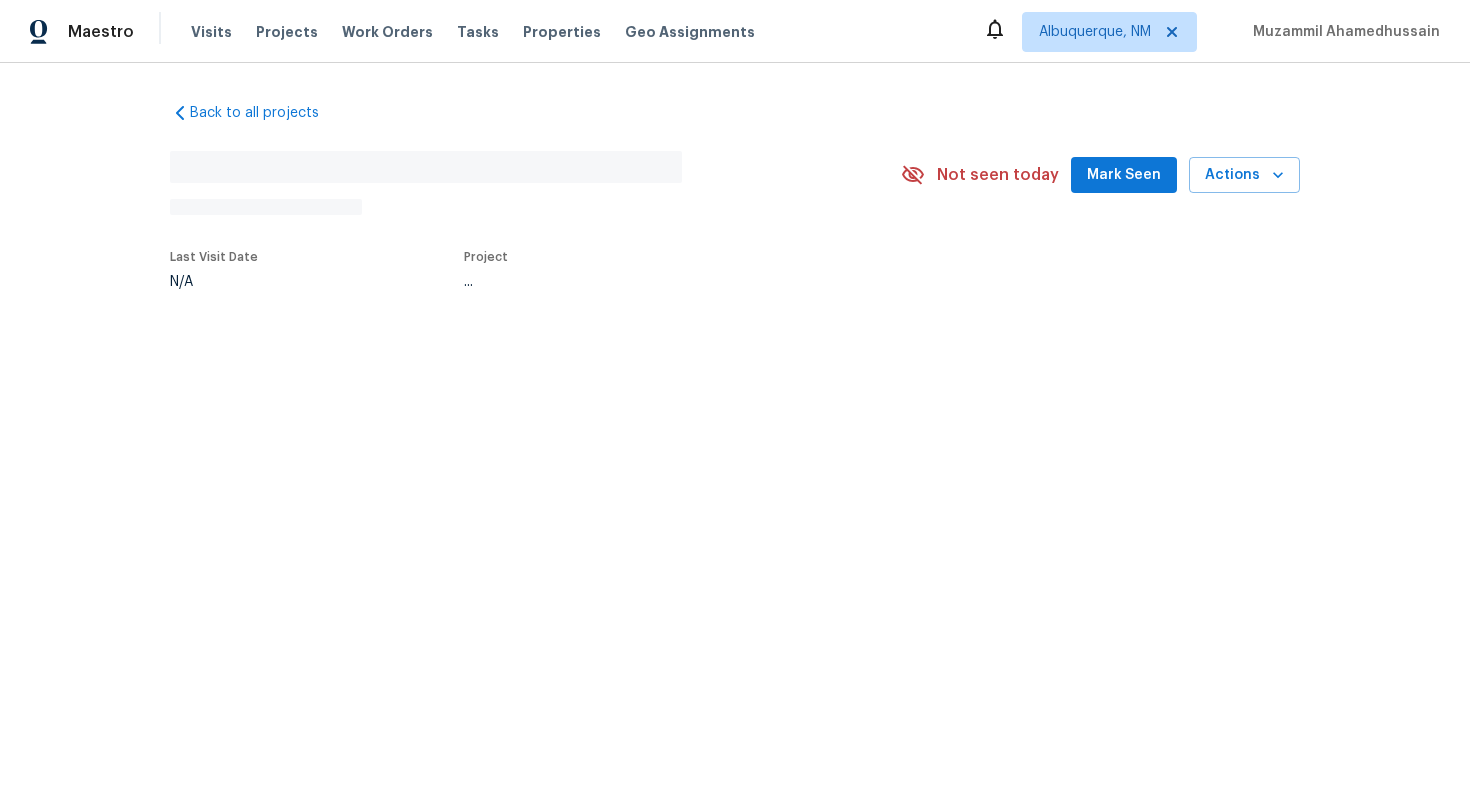 scroll, scrollTop: 0, scrollLeft: 0, axis: both 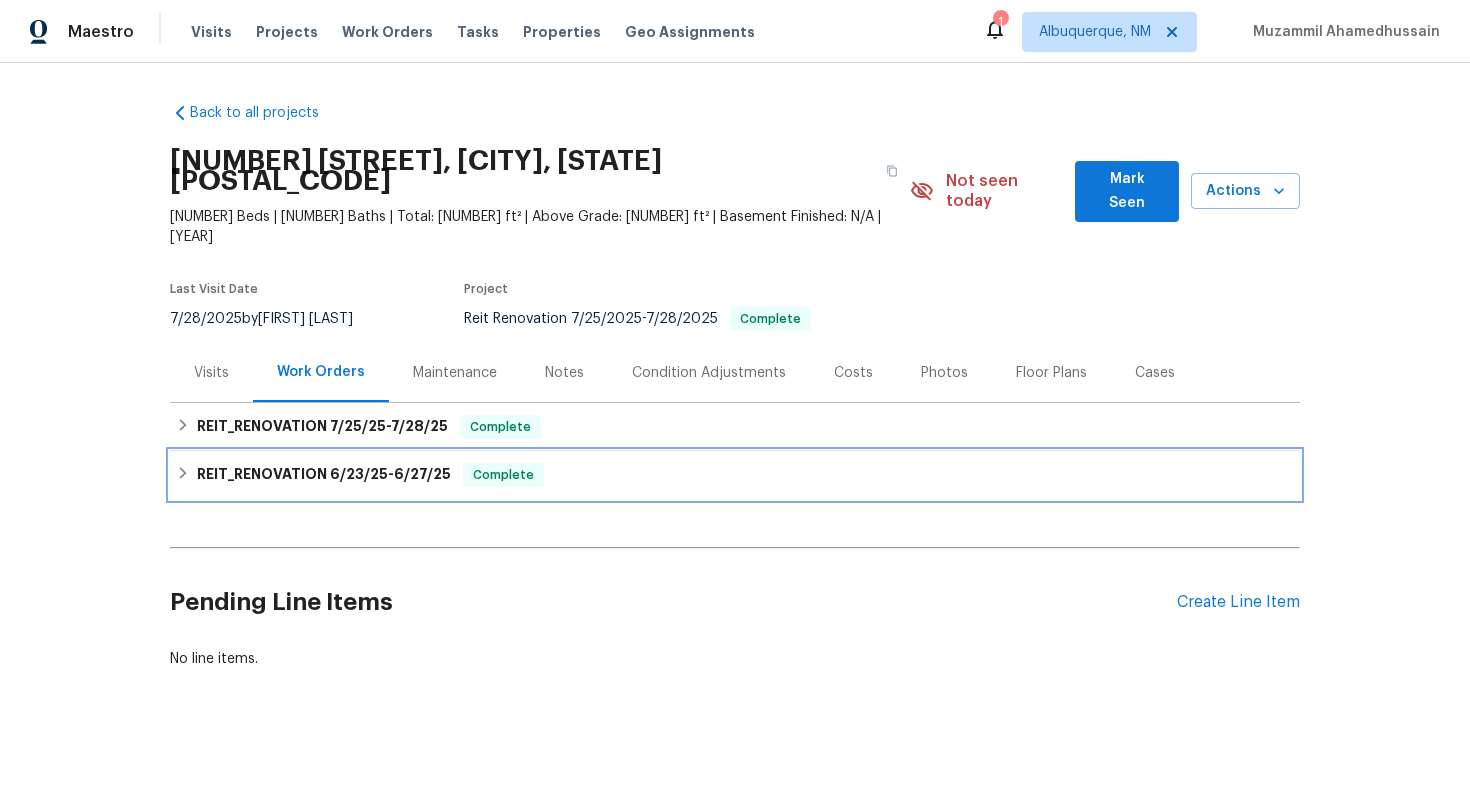 click on "6/23/25" at bounding box center (359, 474) 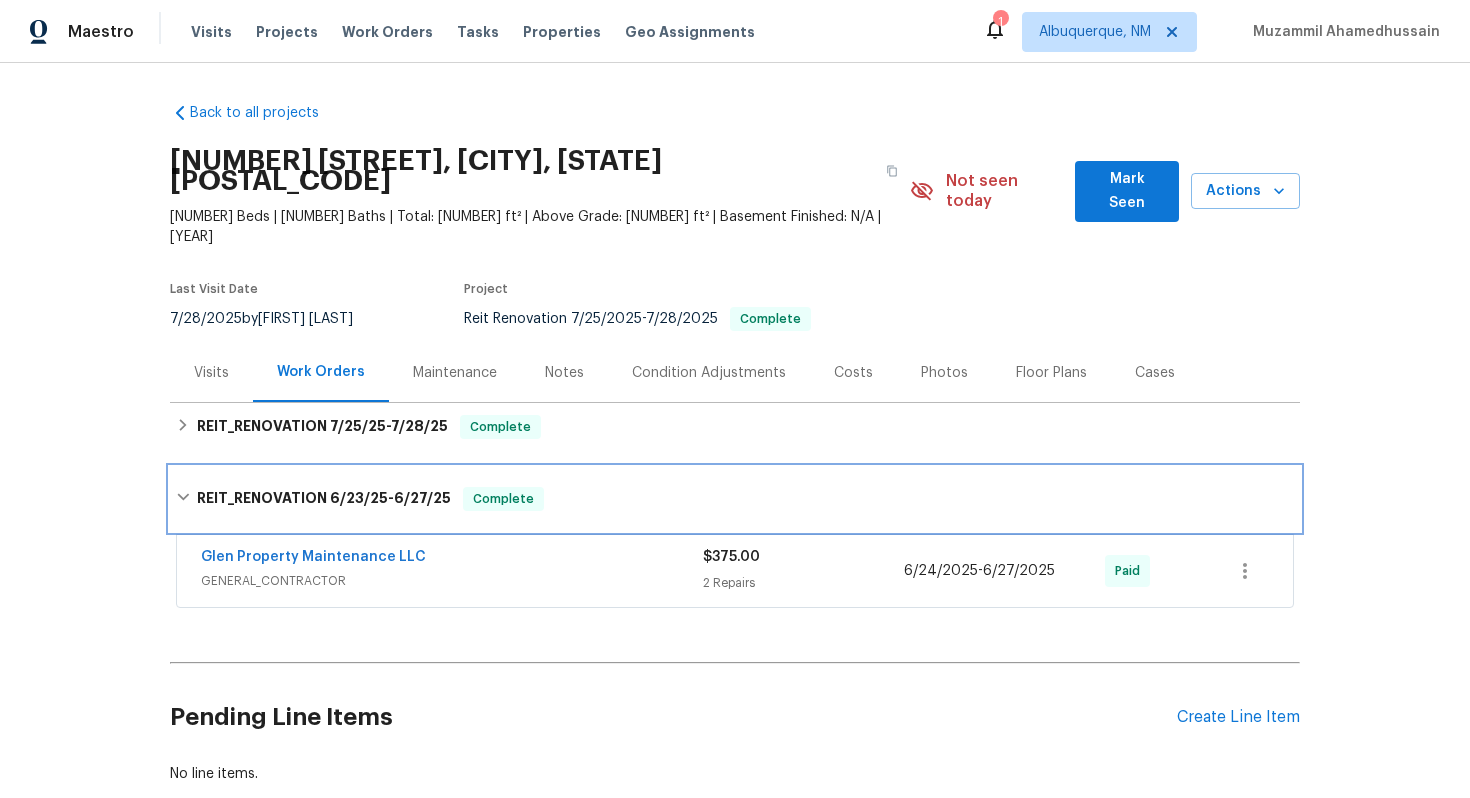 click on "REIT_RENOVATION   6/23/25  -  6/27/25 Complete" at bounding box center (735, 499) 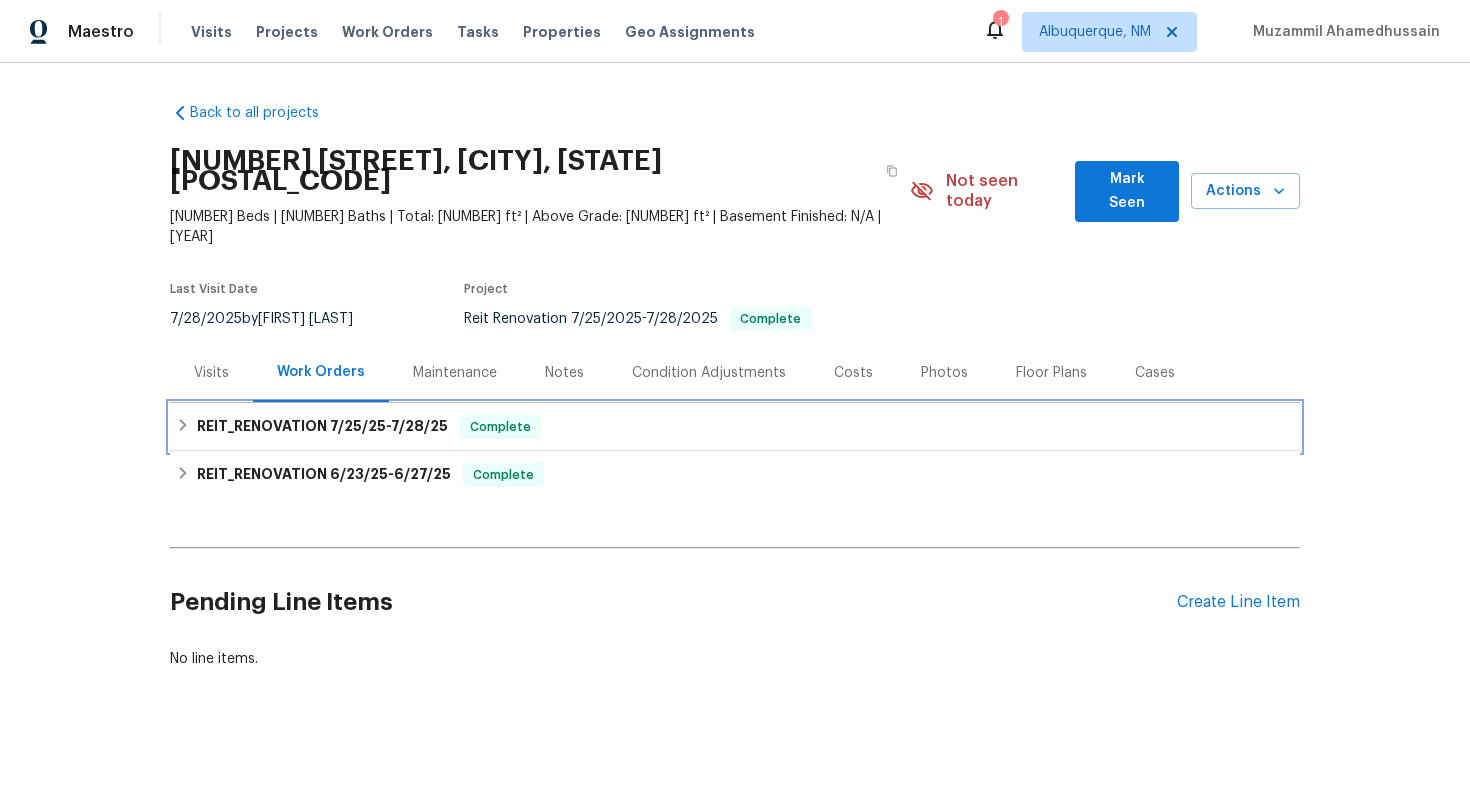 click on "7/25/25" at bounding box center (358, 426) 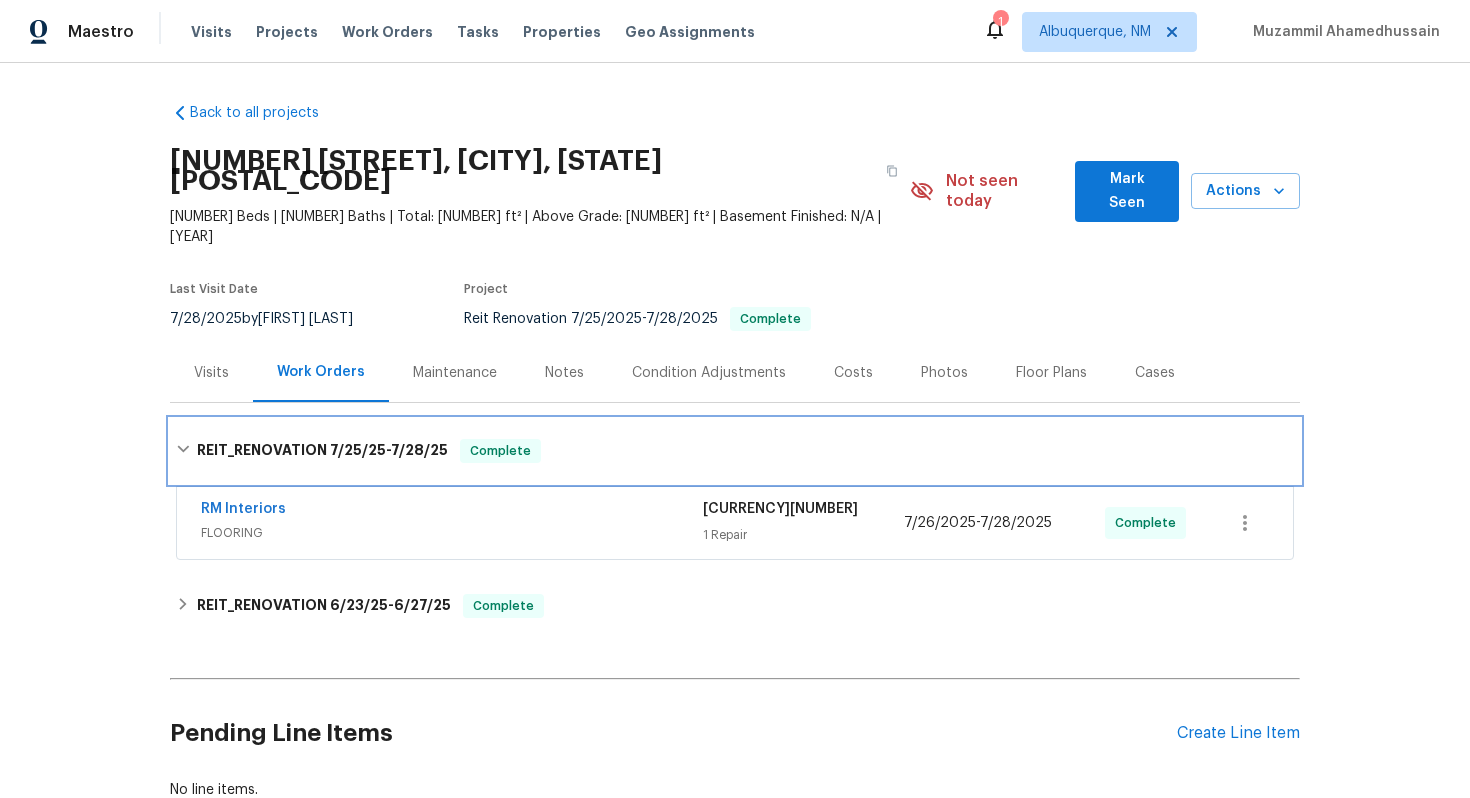 click on "REIT_RENOVATION   7/25/25  -  7/28/25 Complete" at bounding box center [735, 451] 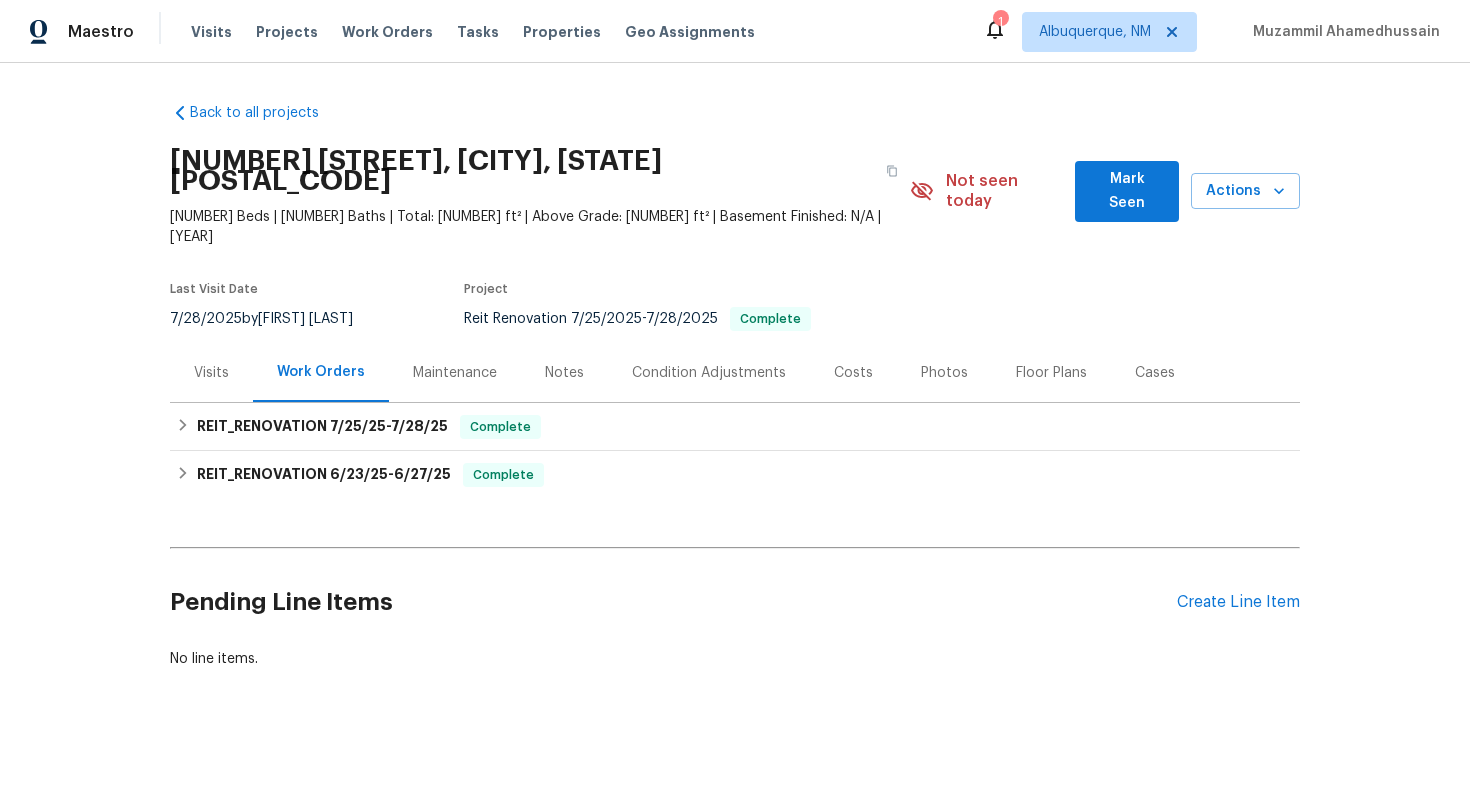 click on "Costs" at bounding box center (853, 373) 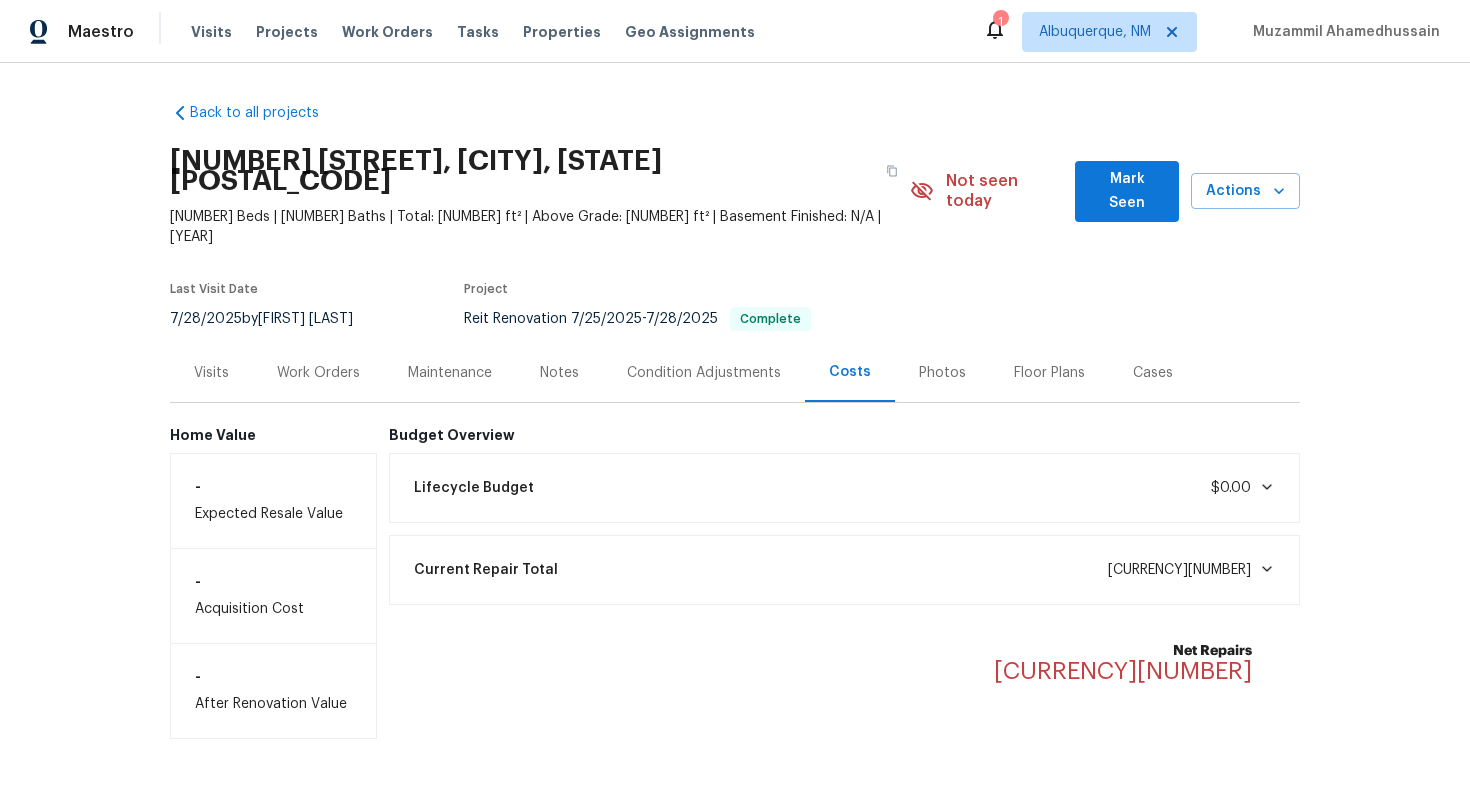 click on "Work Orders" at bounding box center [318, 373] 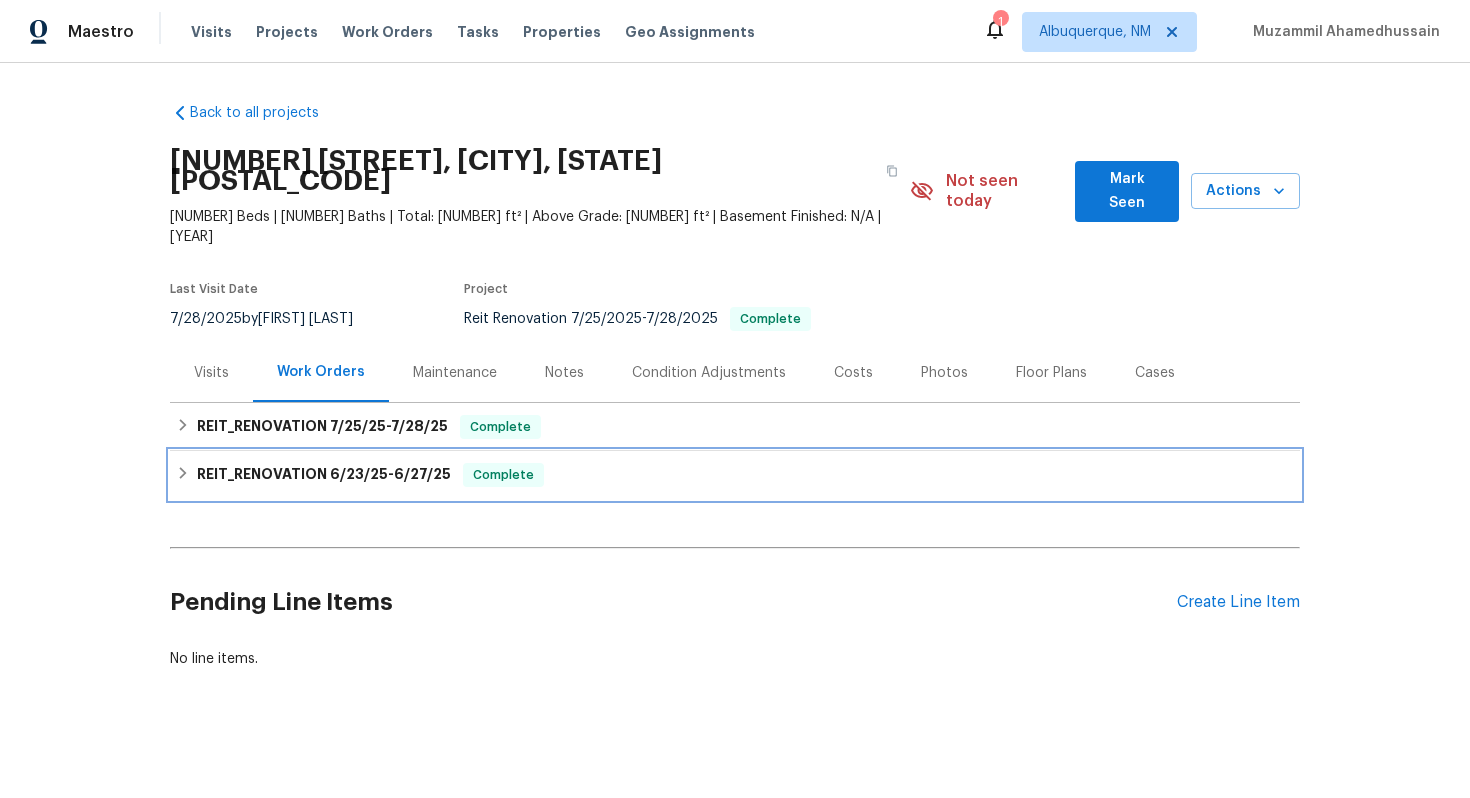 click on "Complete" at bounding box center (503, 475) 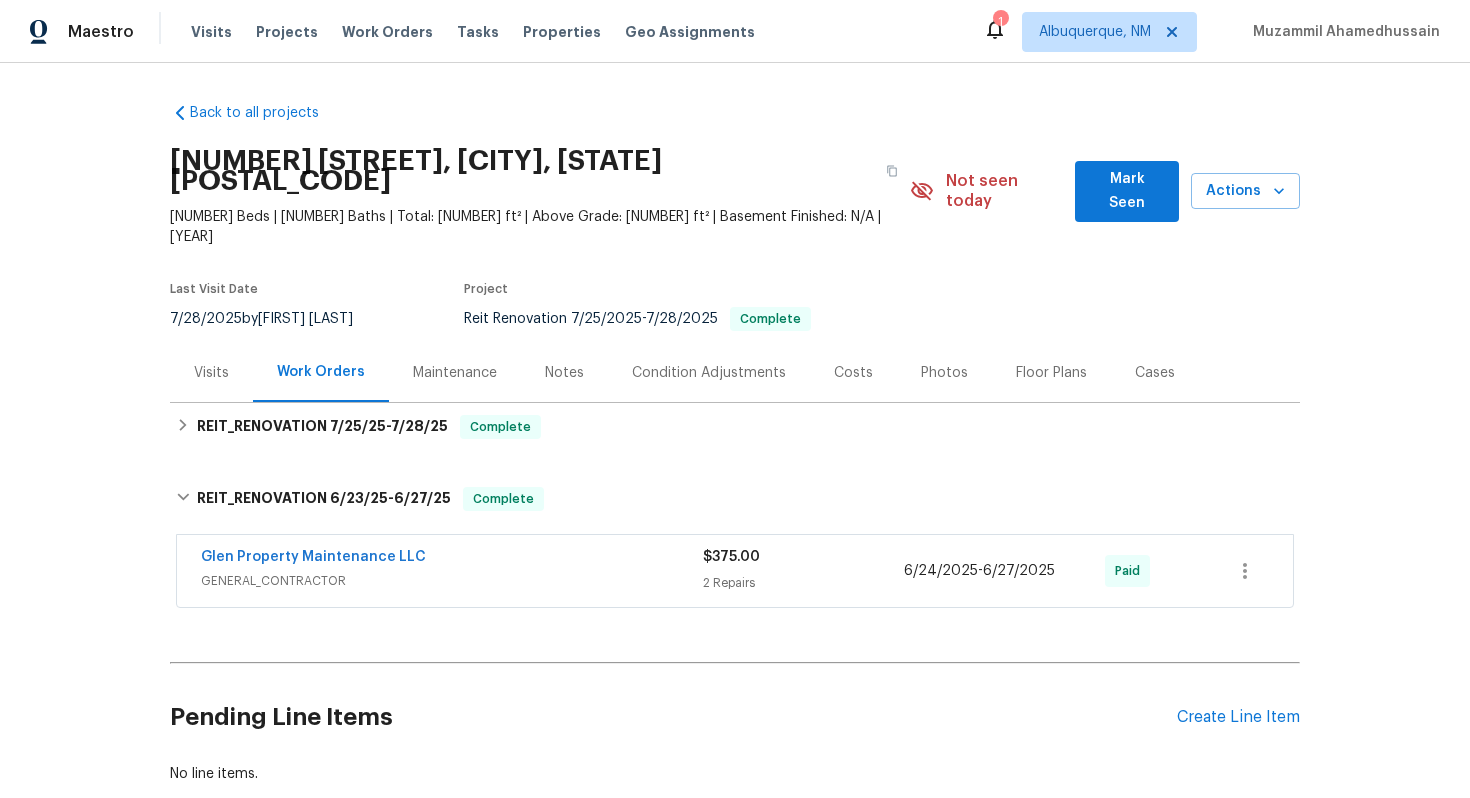 click on "Back to all projects 6985 Winkfield Pl, Atlanta, GA 30349 3 Beds | 1 1/2 Baths | Total: 1350 ft² | Above Grade: 1350 ft² | Basement Finished: N/A | 1979 Not seen today Mark Seen Actions Last Visit Date 7/28/2025  by  Tim Godfrey   Project Reit Renovation   7/25/2025  -  7/28/2025 Complete Visits Work Orders Maintenance Notes Condition Adjustments Costs Photos Floor Plans Cases REIT_RENOVATION   7/25/25  -  7/28/25 Complete RM Interiors FLOORING $1,245.39 1 Repair 7/26/2025  -  7/28/2025 Complete REIT_RENOVATION   6/23/25  -  6/27/25 Complete Glen Property Maintenance LLC GENERAL_CONTRACTOR $375.00 2 Repairs 6/24/2025  -  6/27/2025 Paid Pending Line Items Create Line Item No line items." at bounding box center (735, 443) 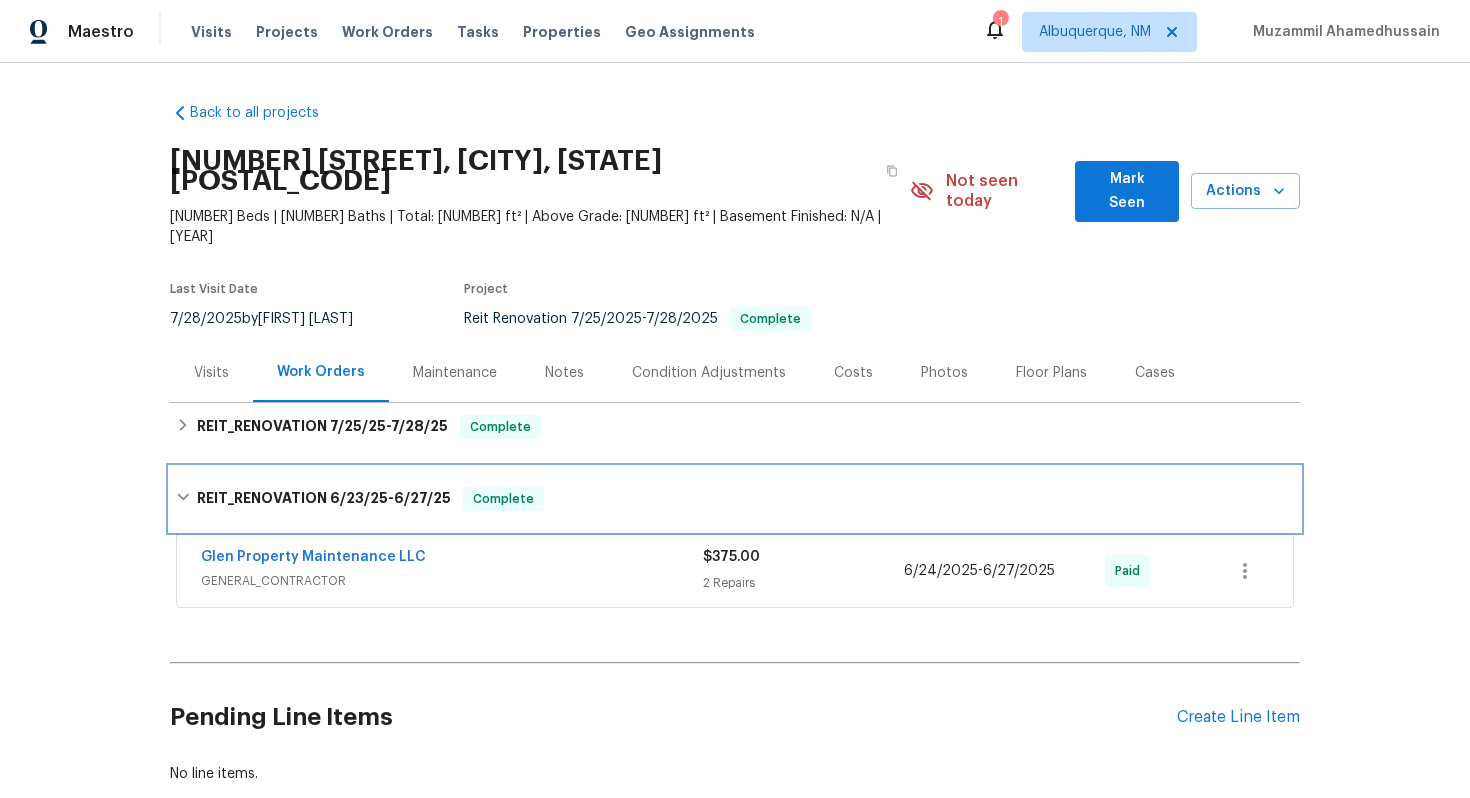 click on "REIT_RENOVATION   6/23/25  -  6/27/25 Complete" at bounding box center [735, 499] 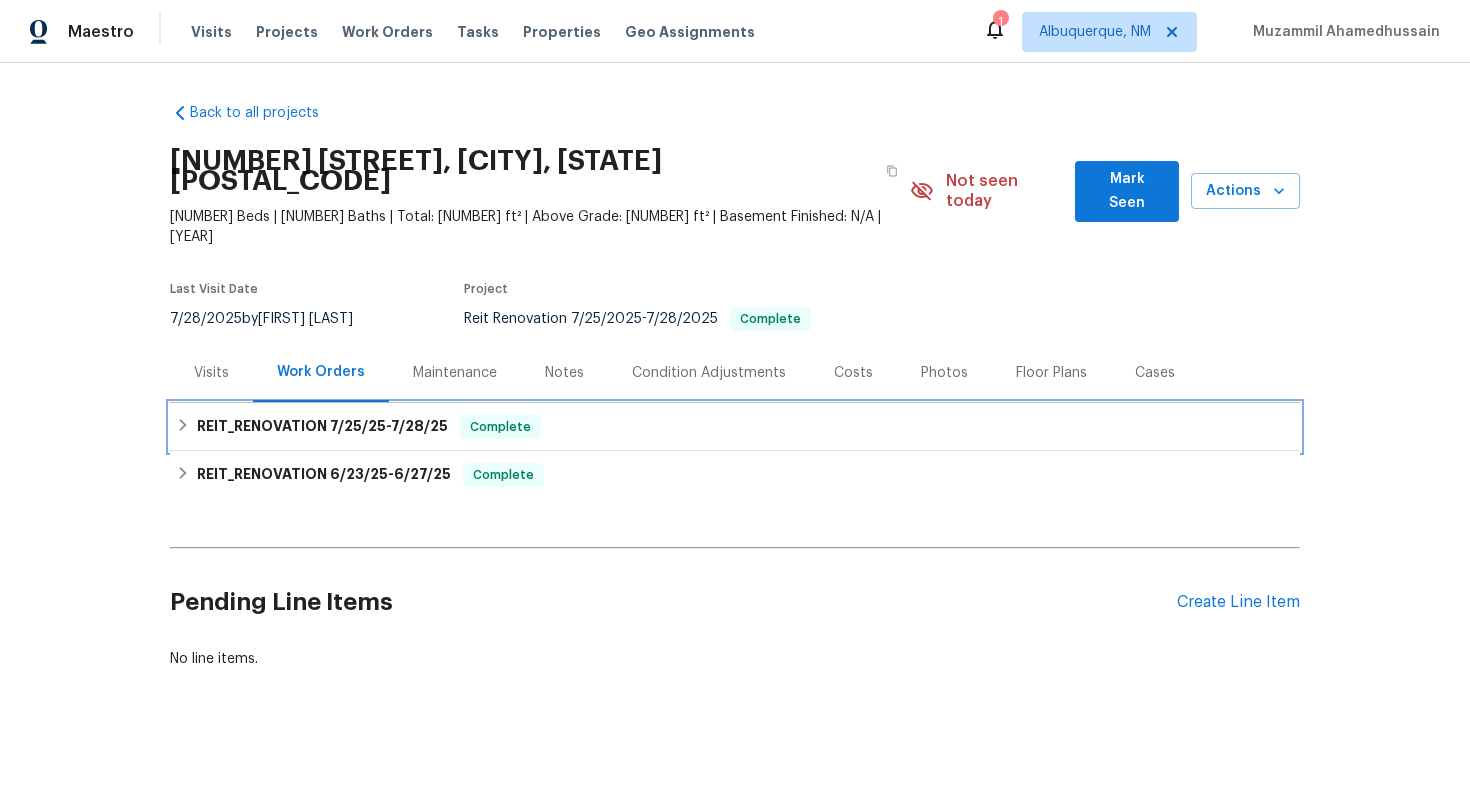click on "Complete" at bounding box center (500, 427) 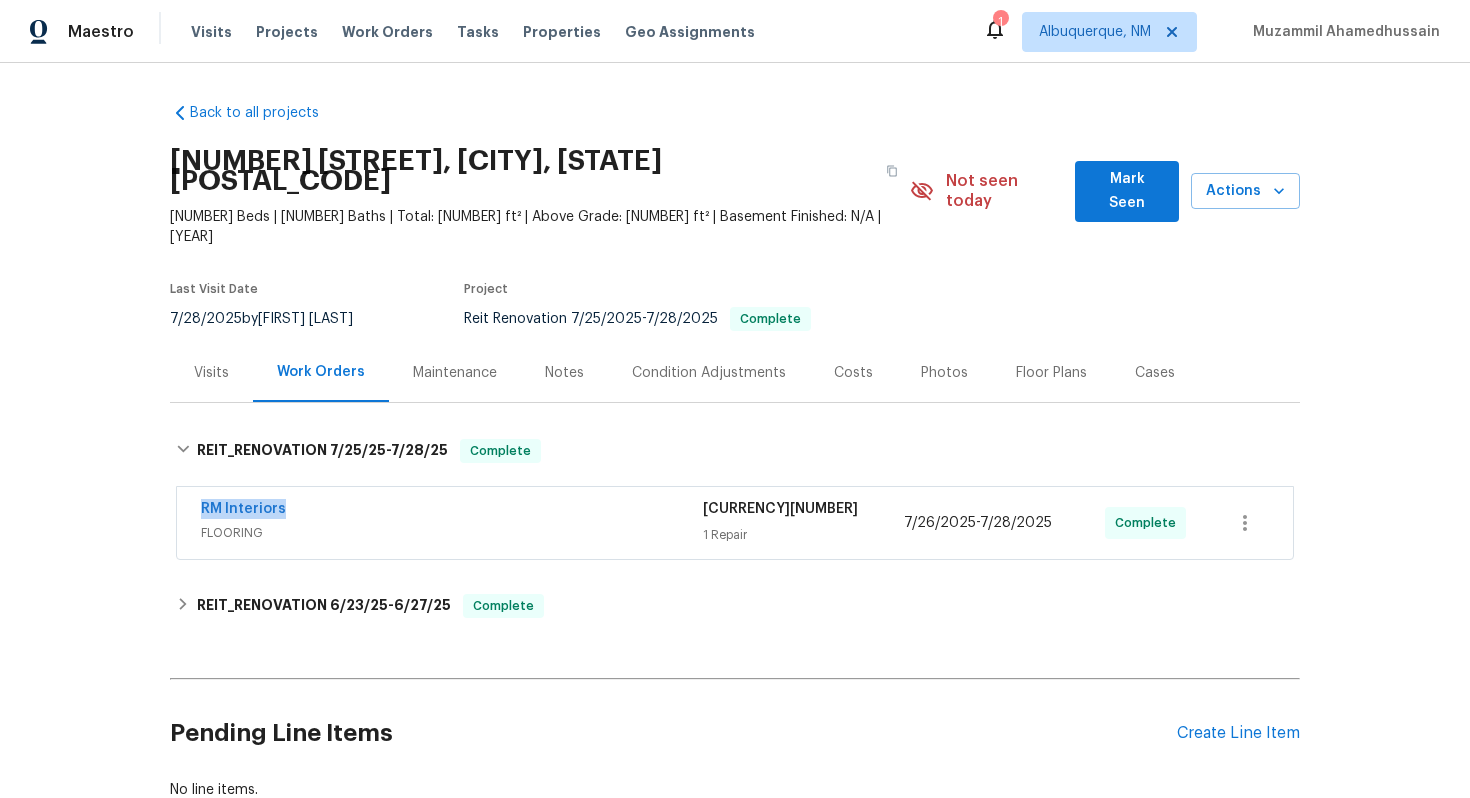 drag, startPoint x: 187, startPoint y: 465, endPoint x: 295, endPoint y: 466, distance: 108.00463 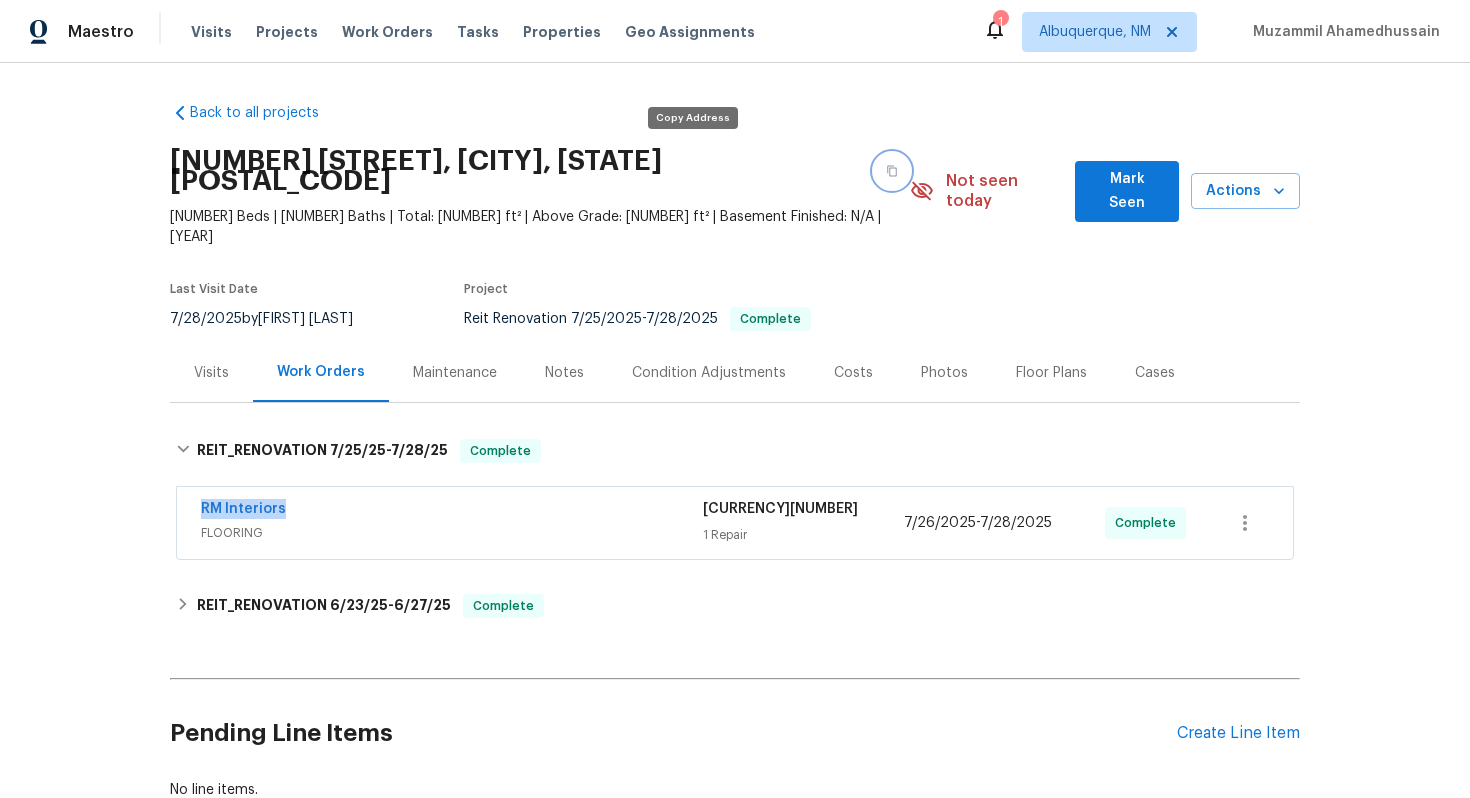 click 